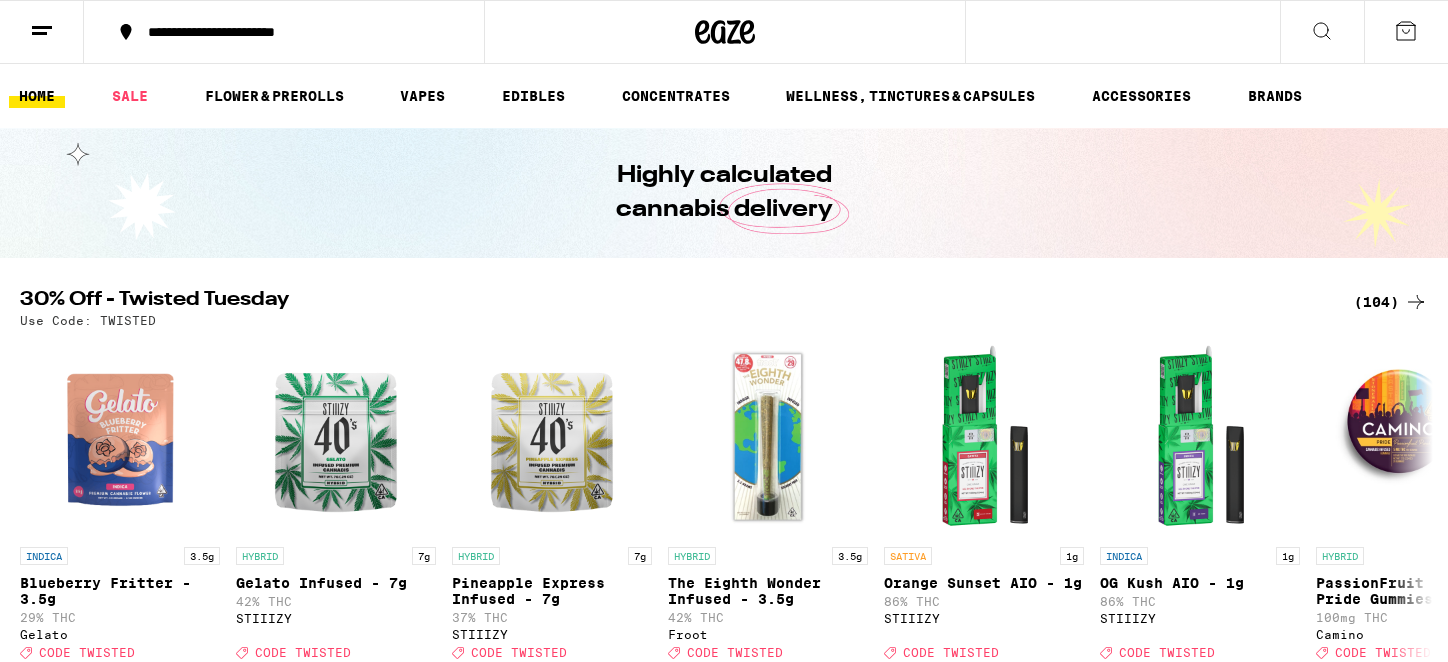 scroll, scrollTop: 0, scrollLeft: 0, axis: both 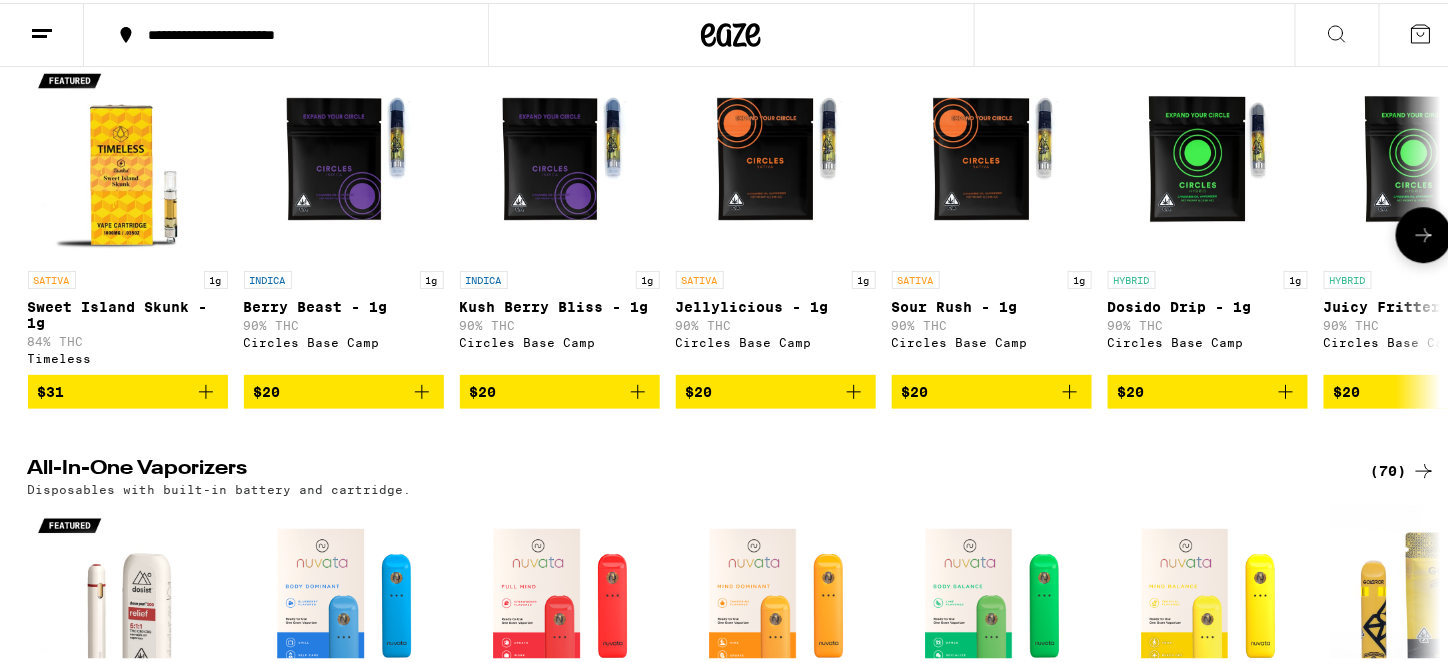 click 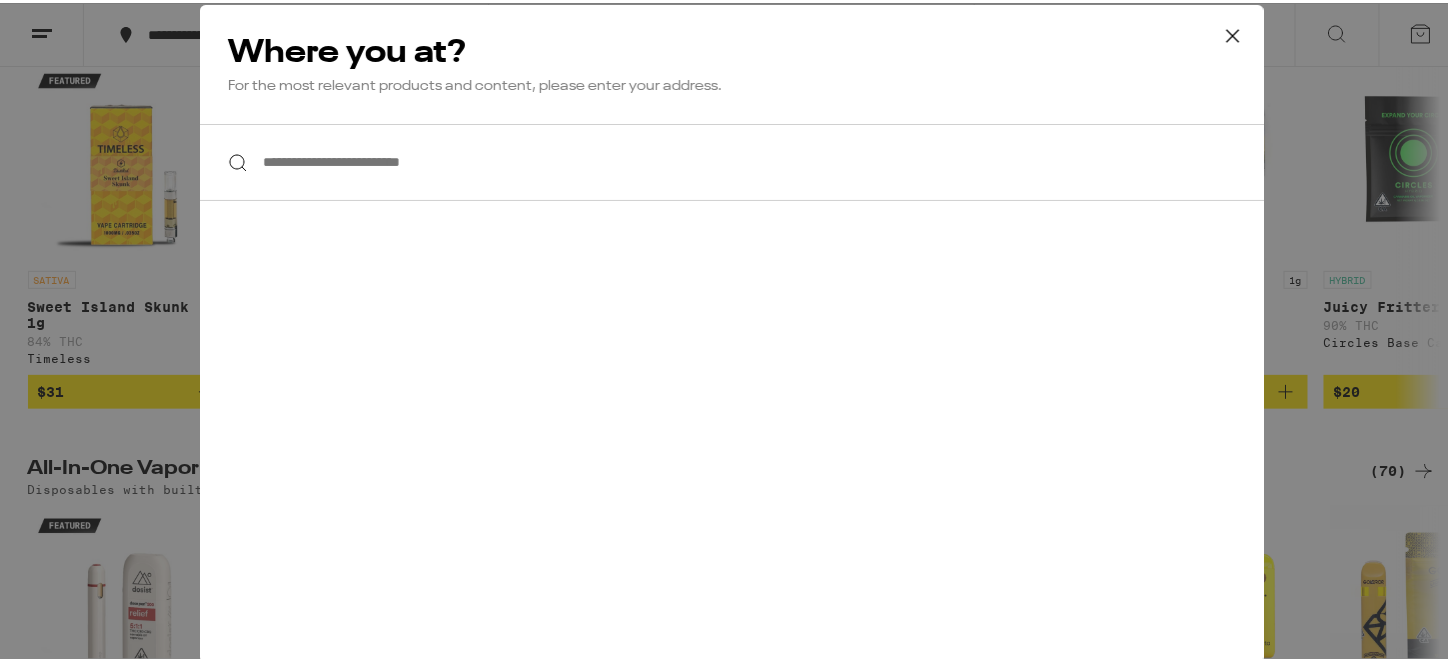 click on "**********" at bounding box center (732, 159) 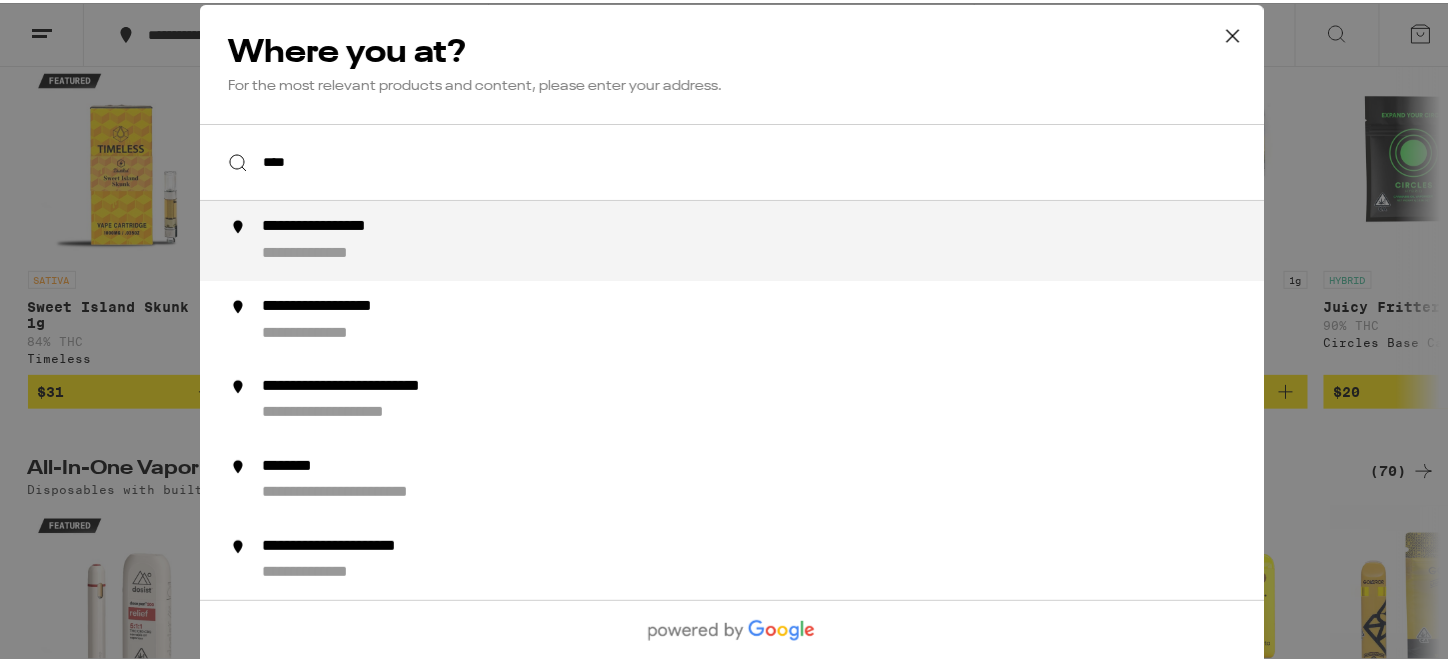 drag, startPoint x: 363, startPoint y: 245, endPoint x: 332, endPoint y: 261, distance: 34.88553 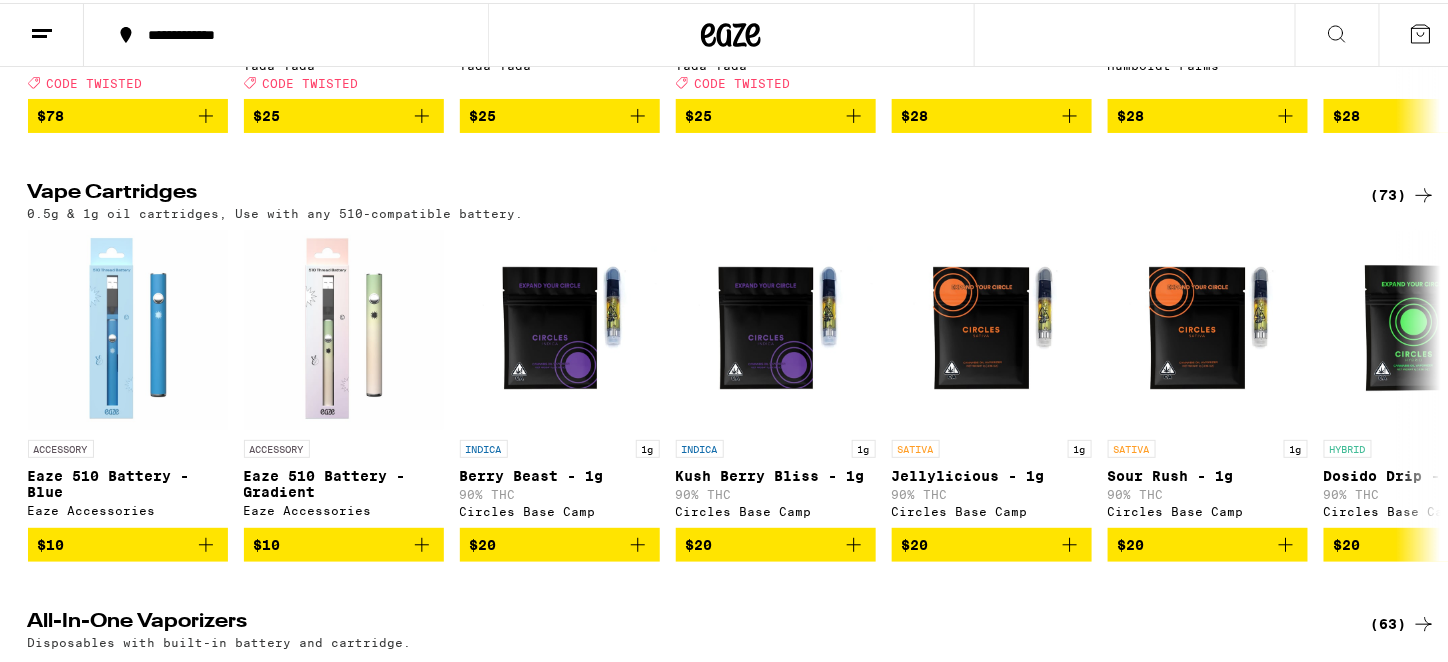 scroll, scrollTop: 1500, scrollLeft: 0, axis: vertical 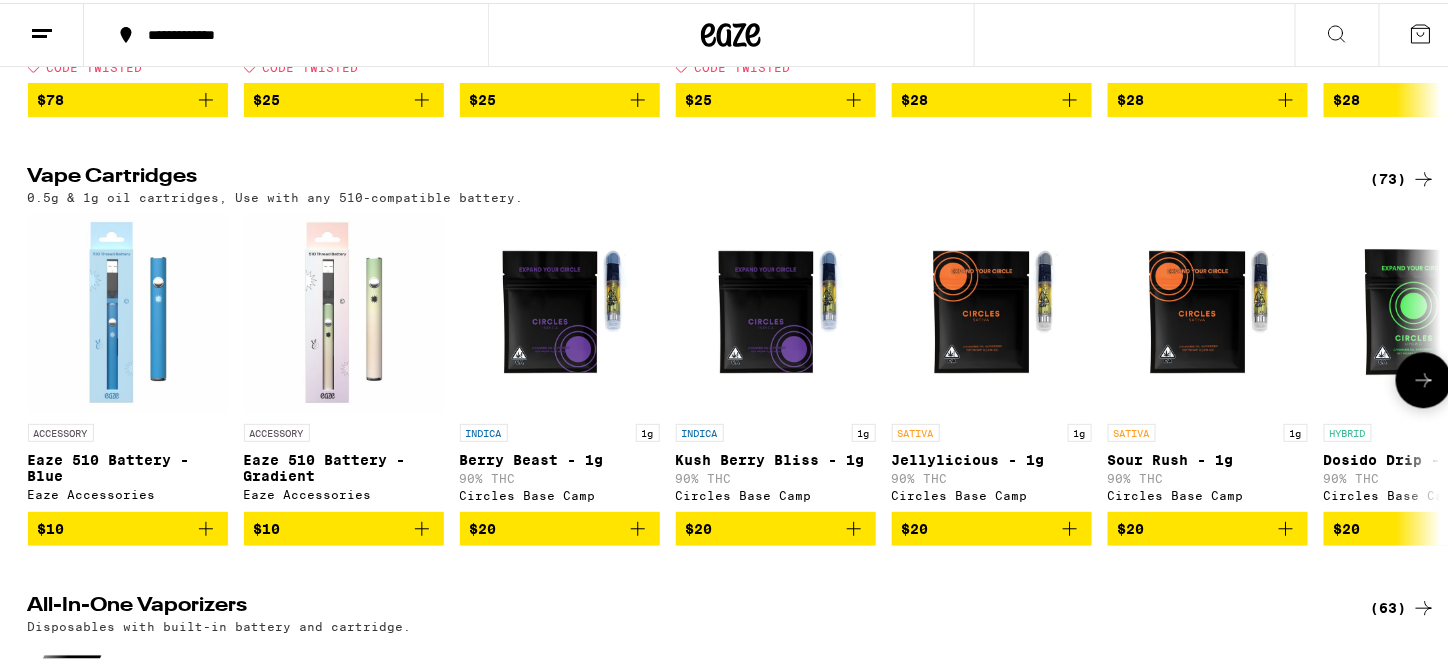 click 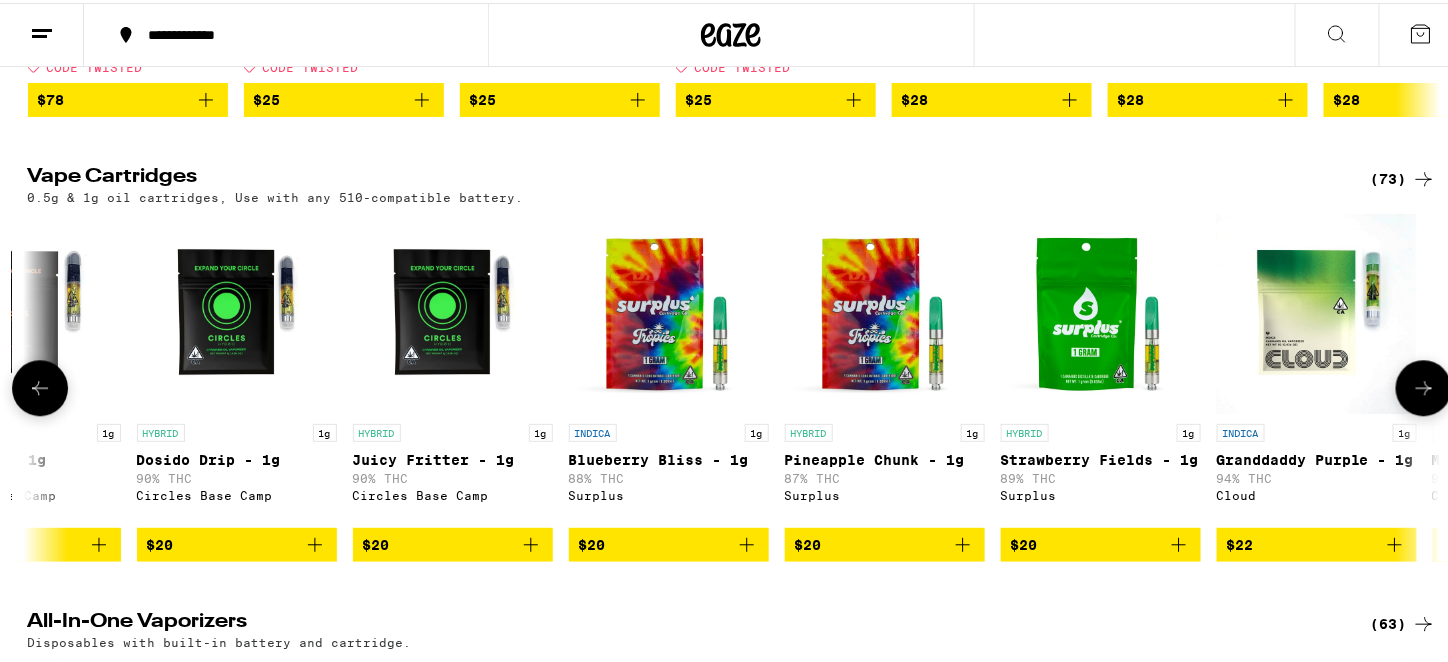 scroll, scrollTop: 0, scrollLeft: 1190, axis: horizontal 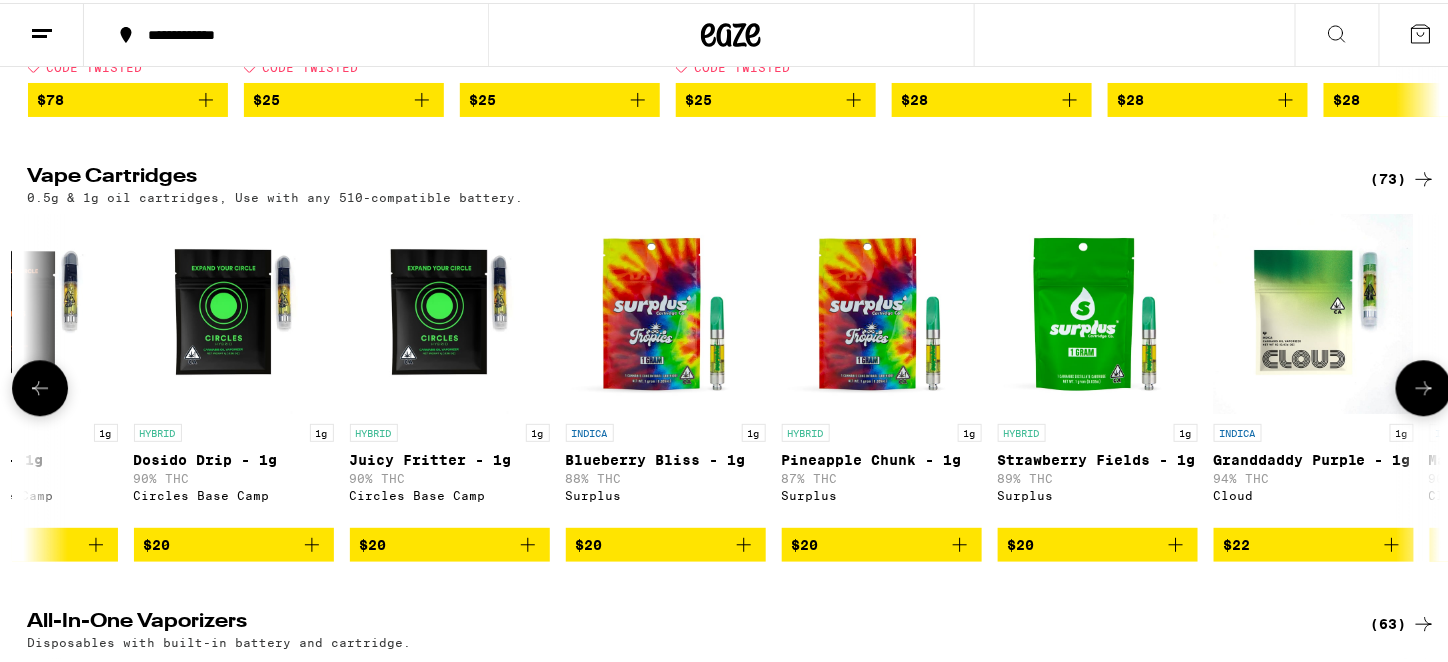 click 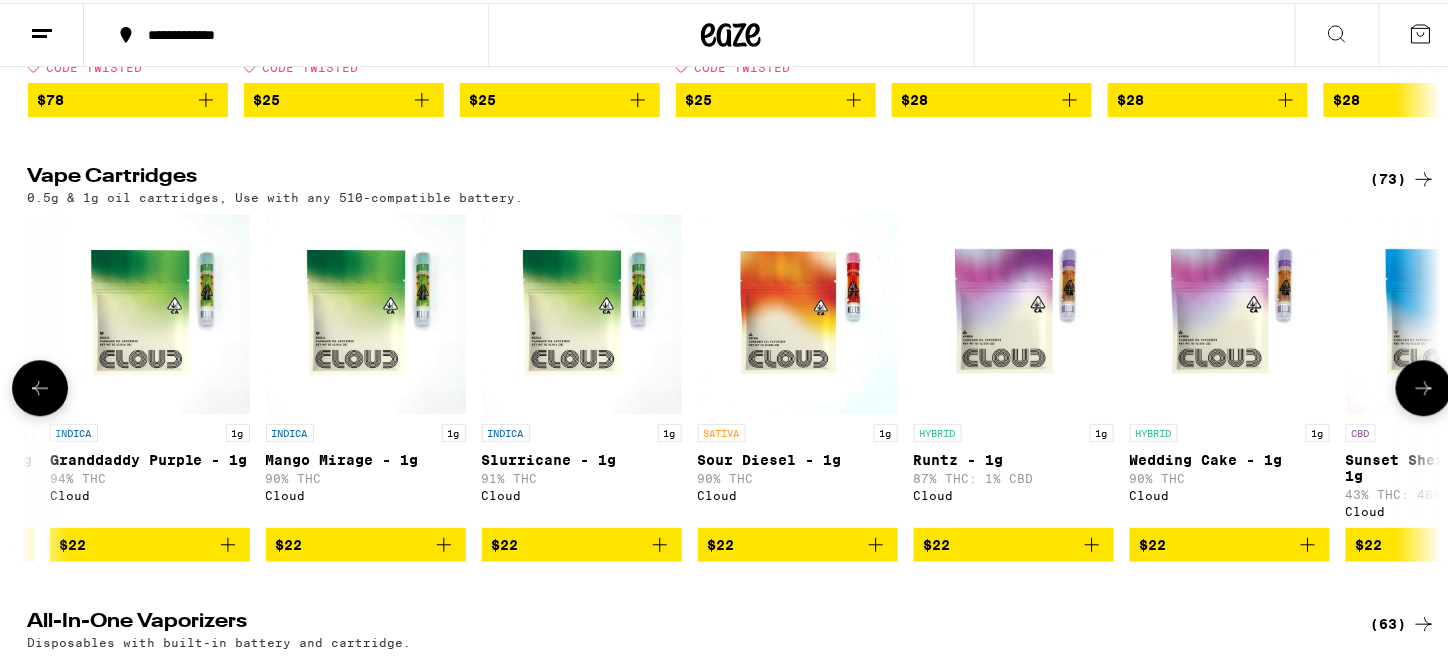 scroll, scrollTop: 0, scrollLeft: 2380, axis: horizontal 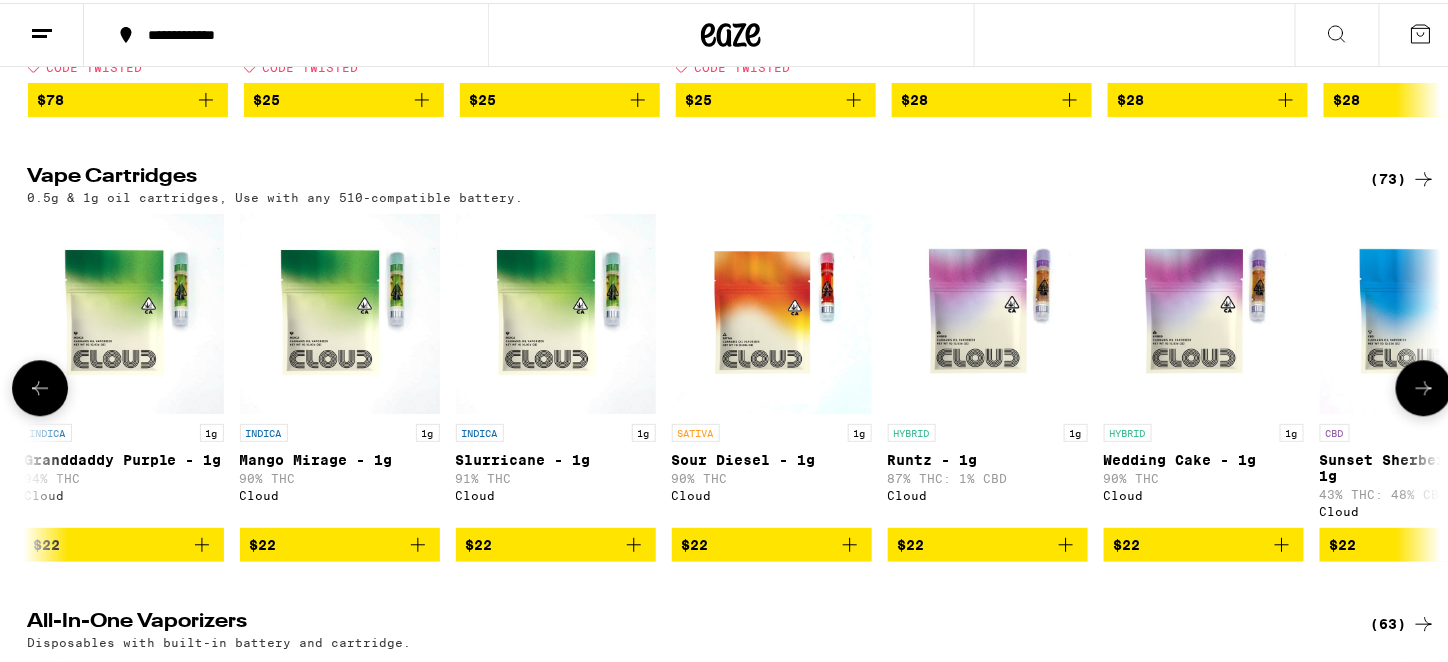 click 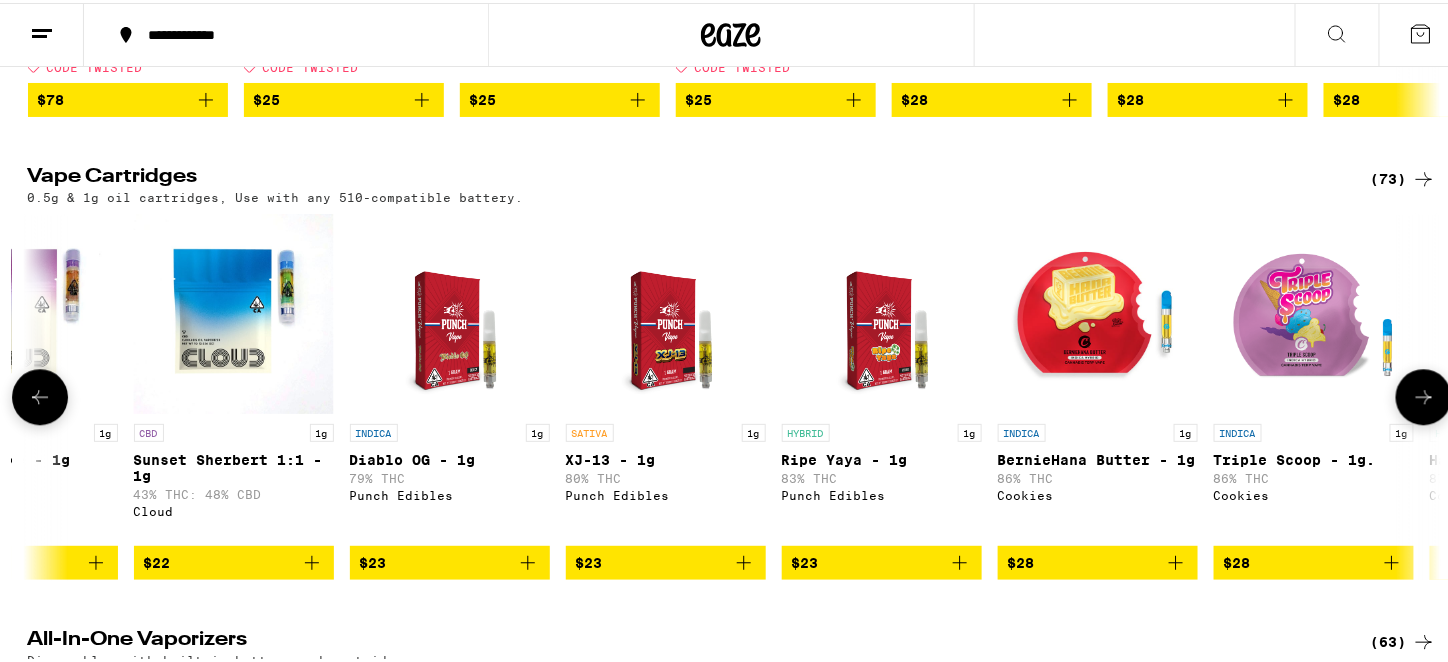scroll, scrollTop: 0, scrollLeft: 3570, axis: horizontal 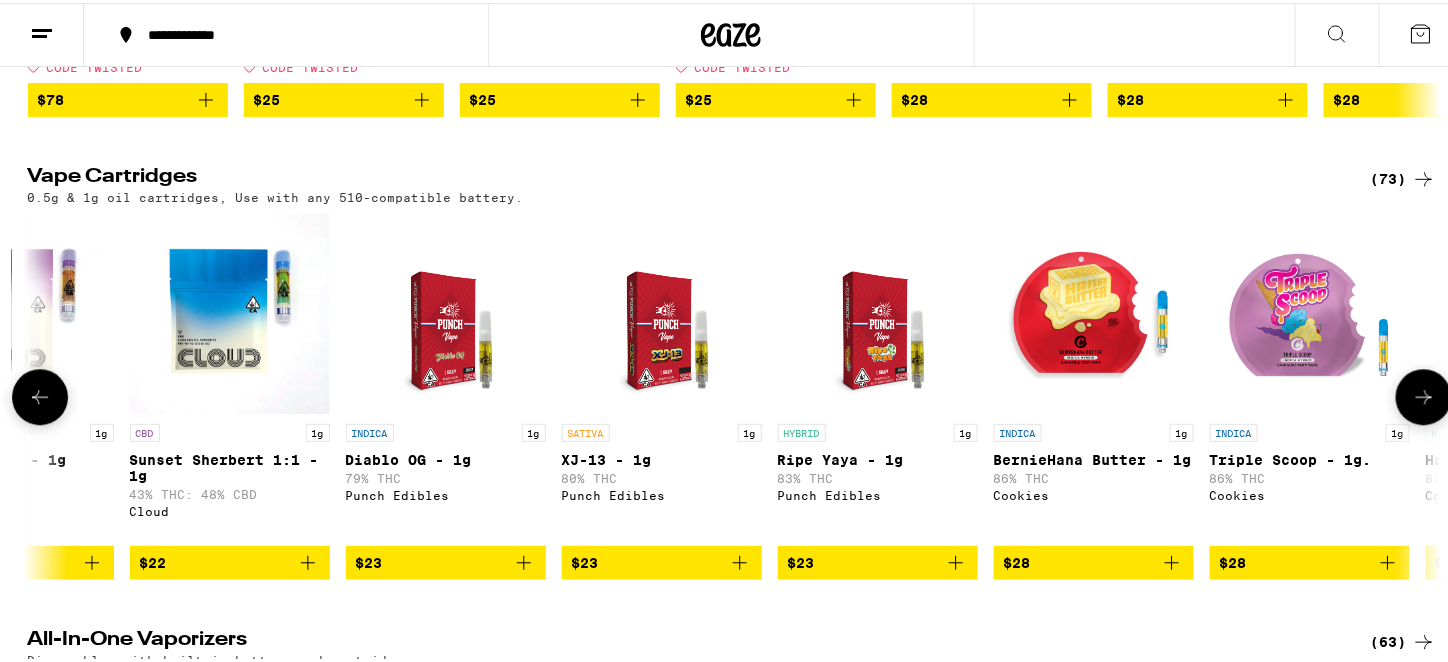 click 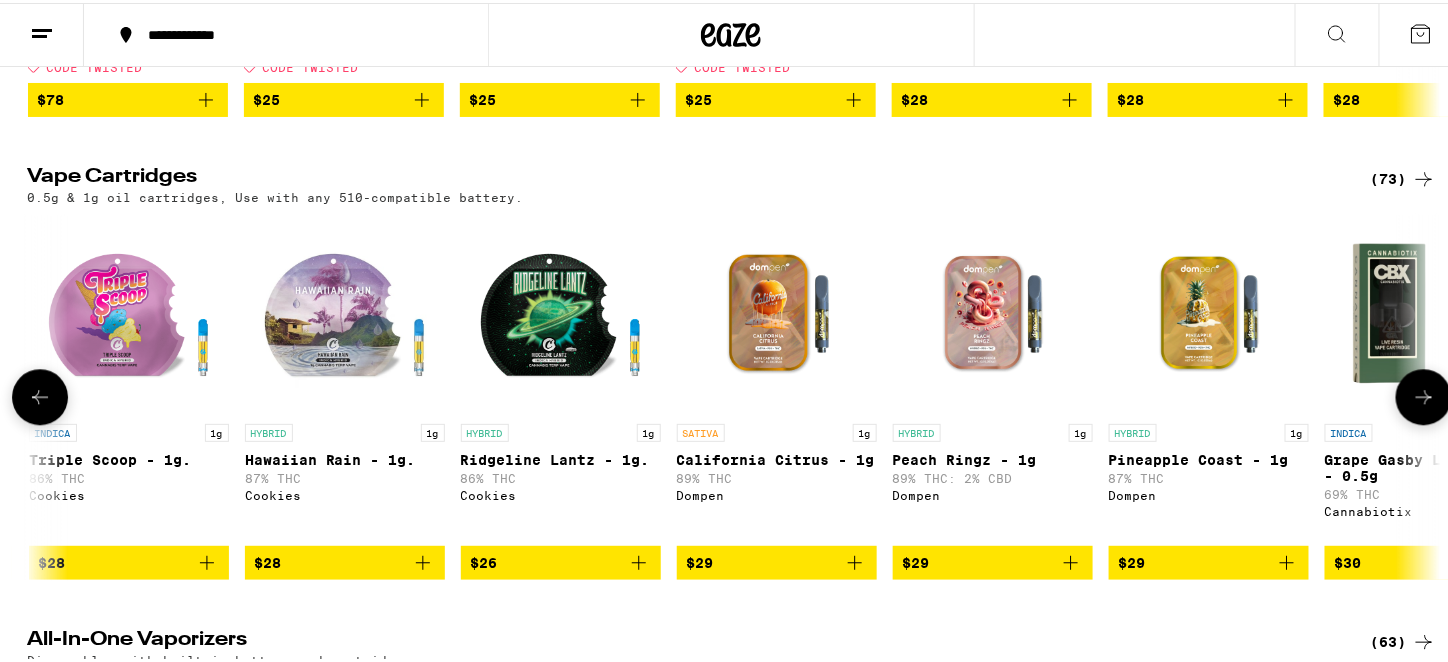 scroll, scrollTop: 0, scrollLeft: 4761, axis: horizontal 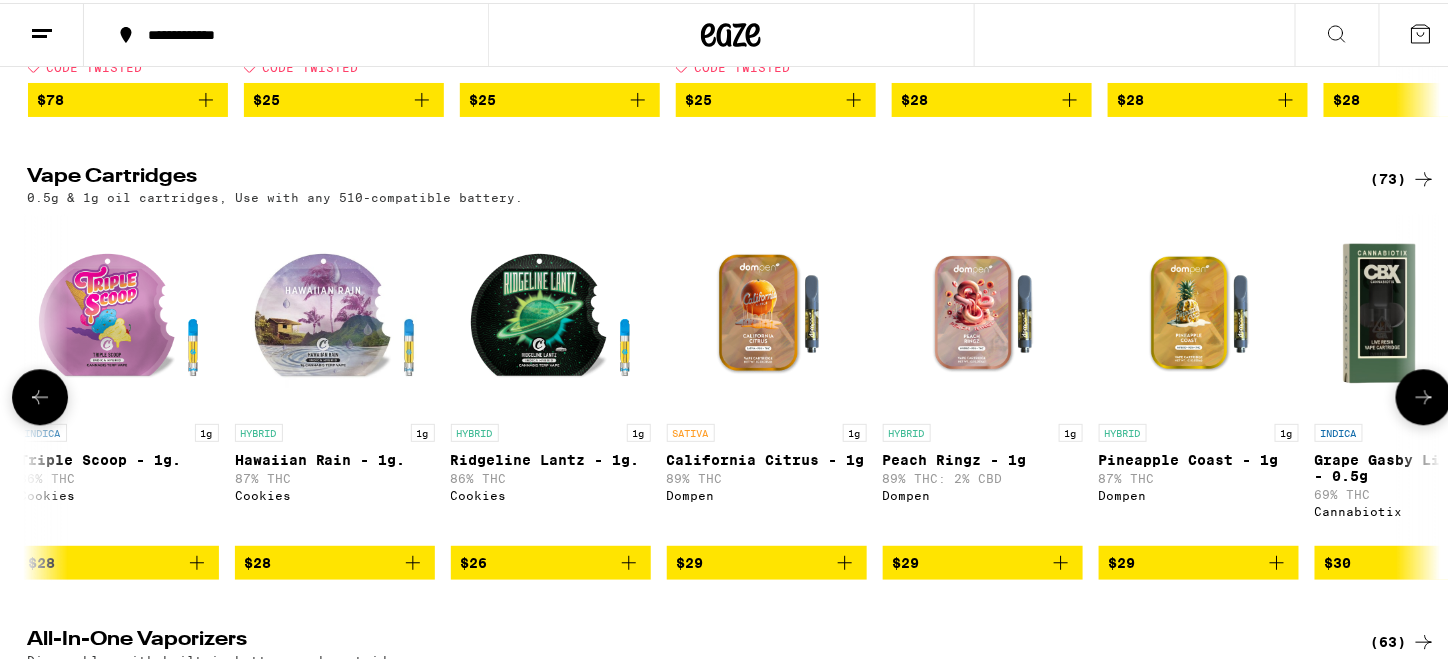 click 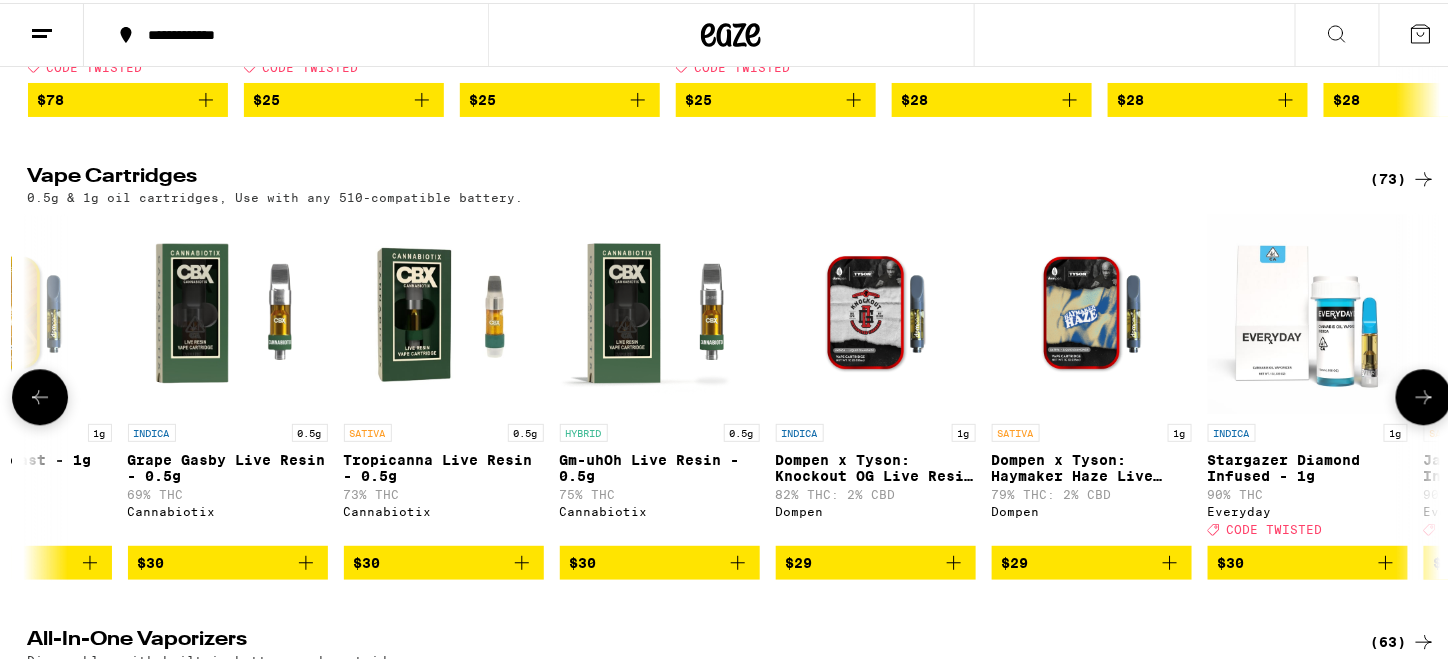 scroll, scrollTop: 0, scrollLeft: 5951, axis: horizontal 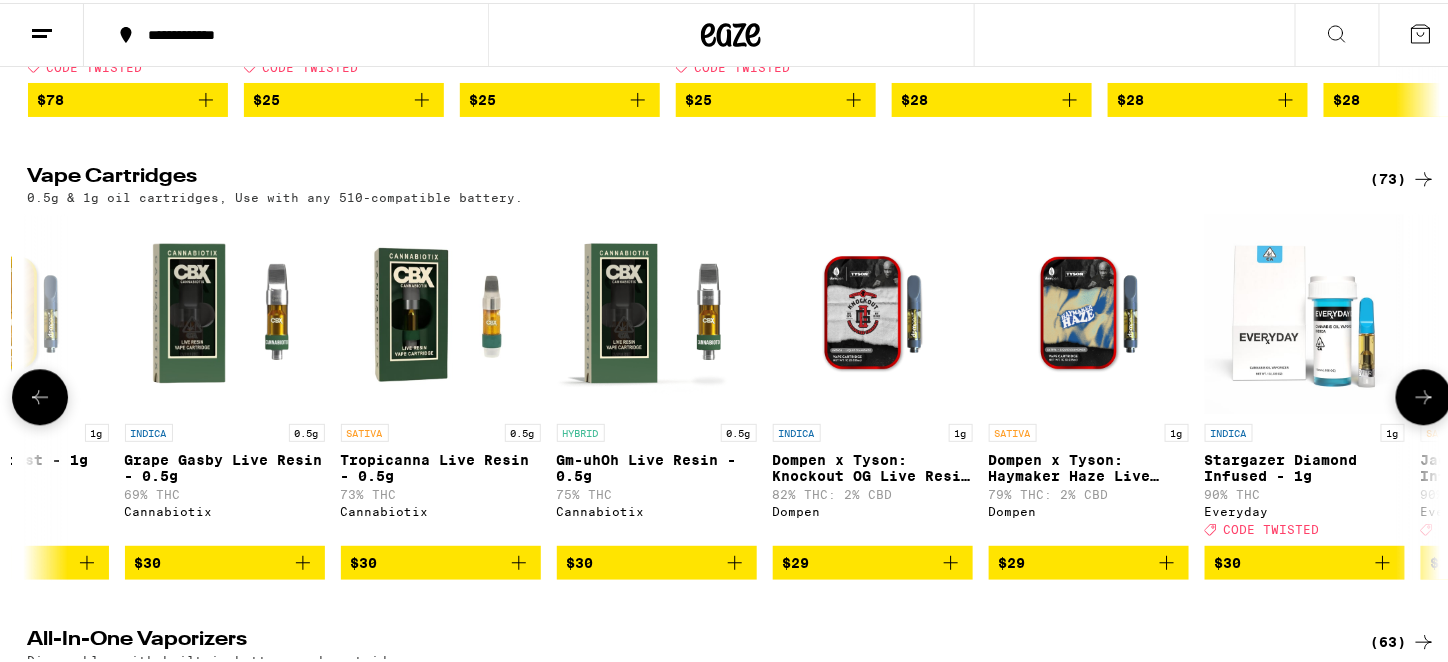 click at bounding box center [1424, 394] 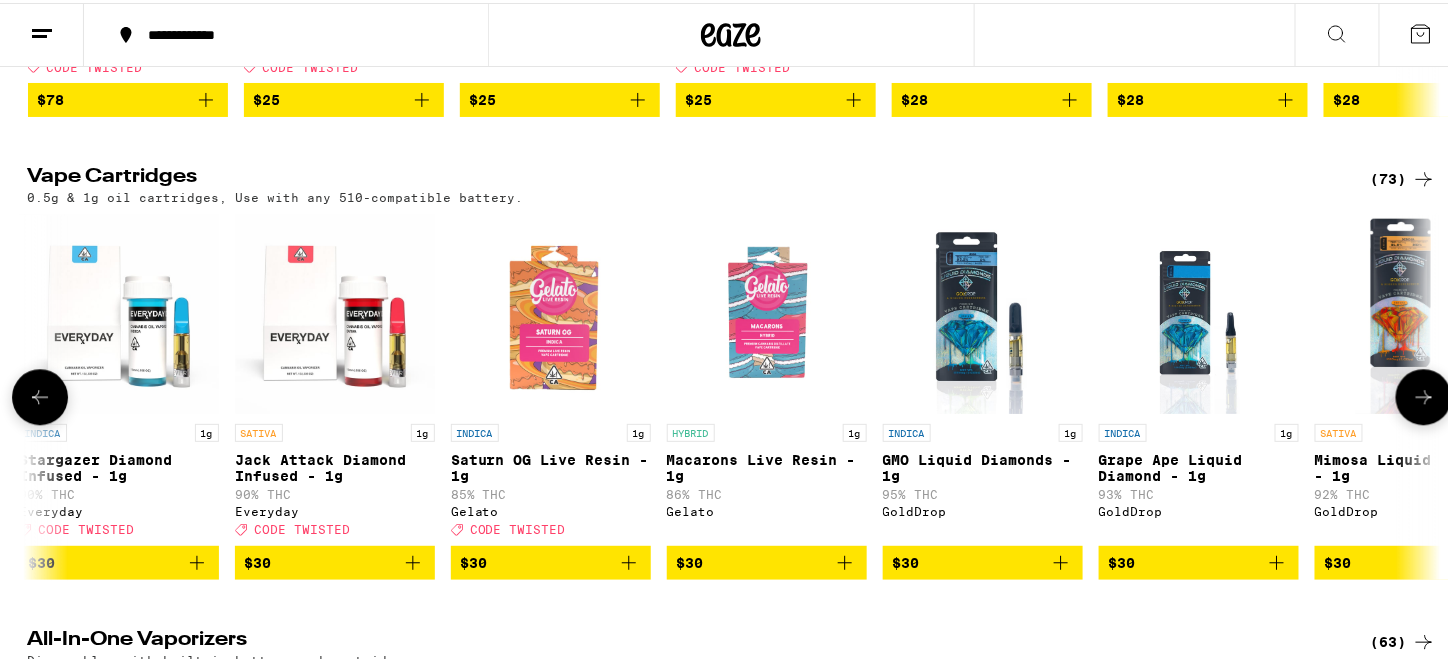 scroll, scrollTop: 0, scrollLeft: 7141, axis: horizontal 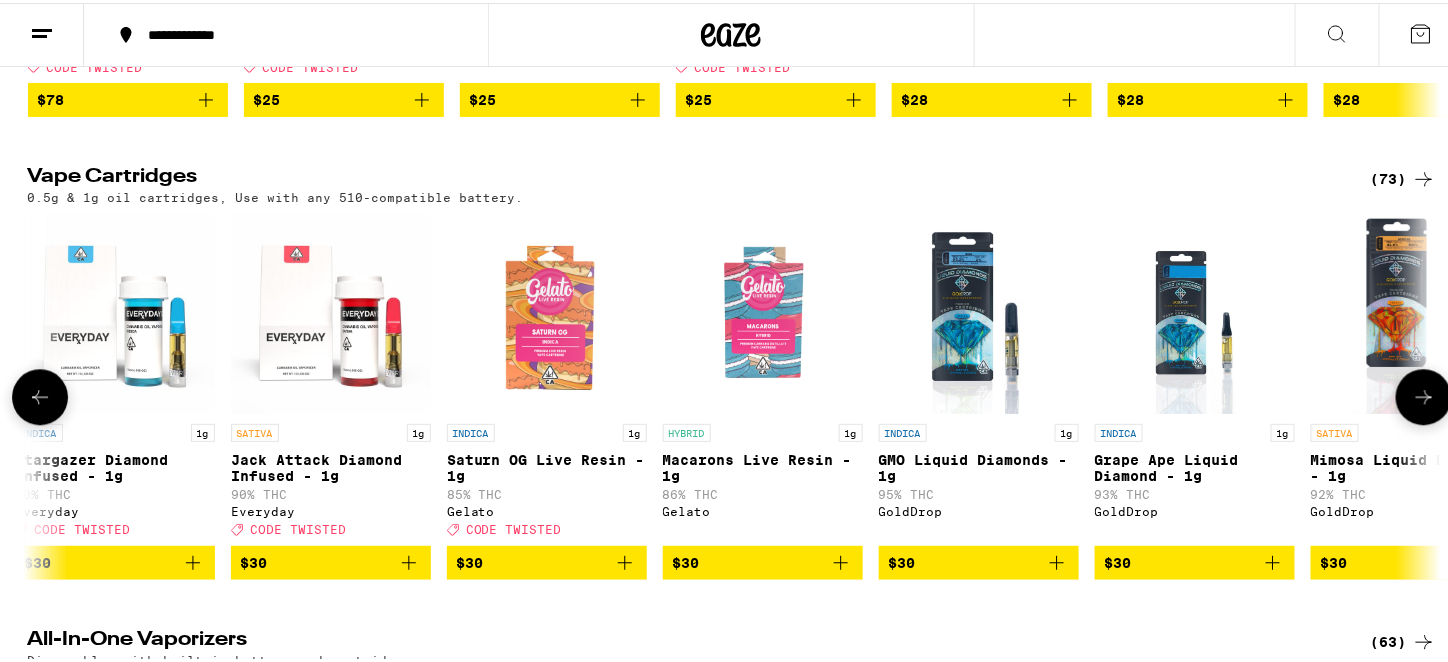 click 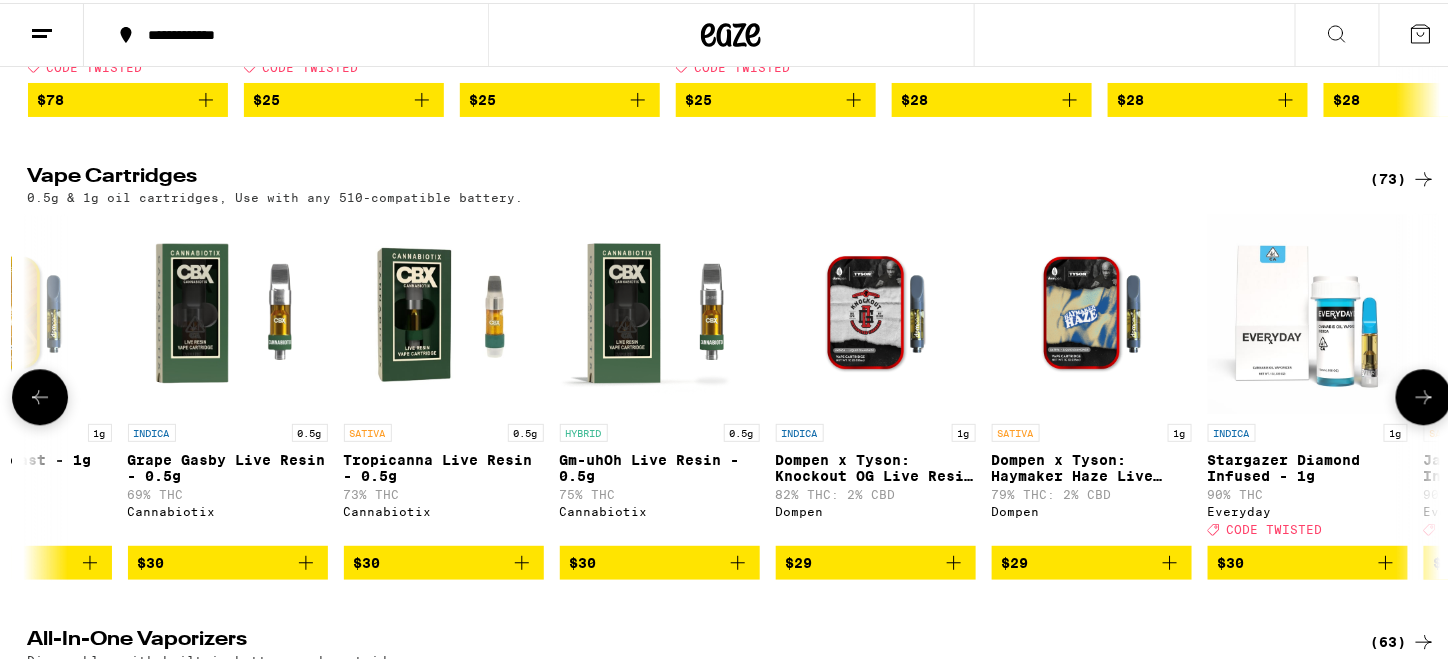 click 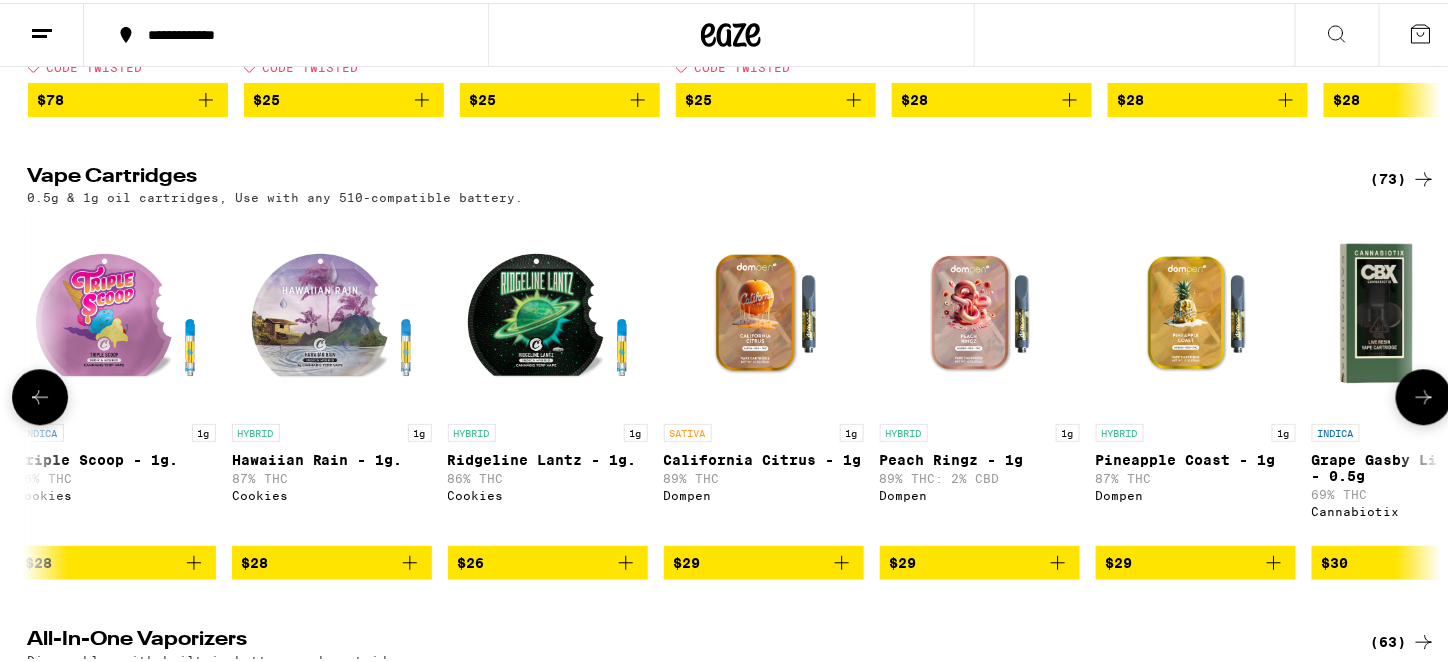 scroll, scrollTop: 0, scrollLeft: 4762, axis: horizontal 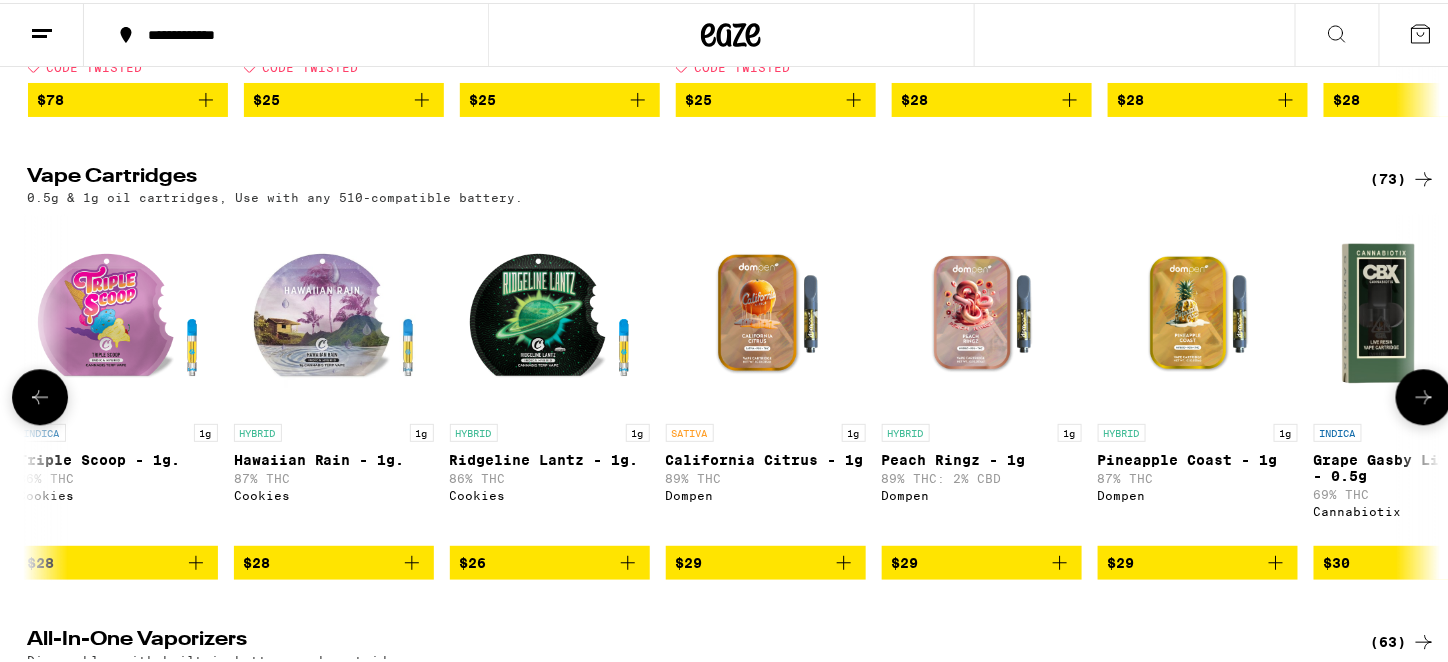 click 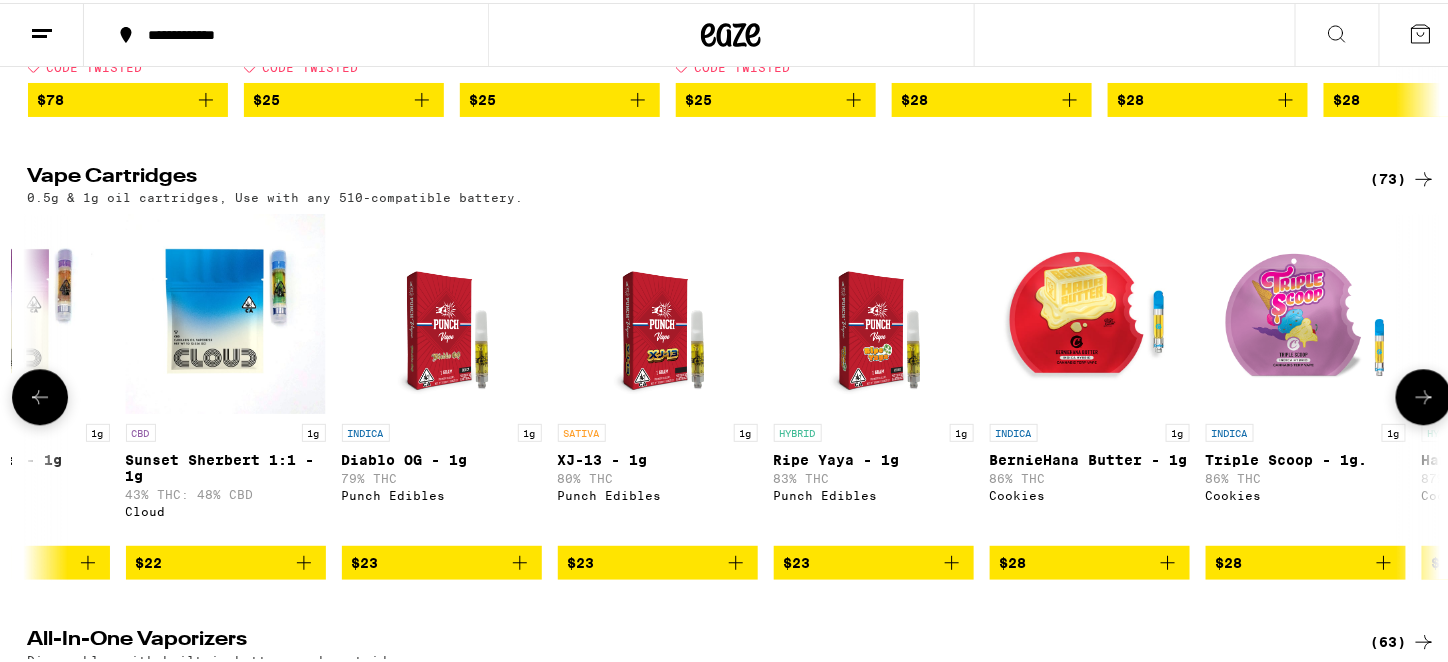 scroll, scrollTop: 0, scrollLeft: 3572, axis: horizontal 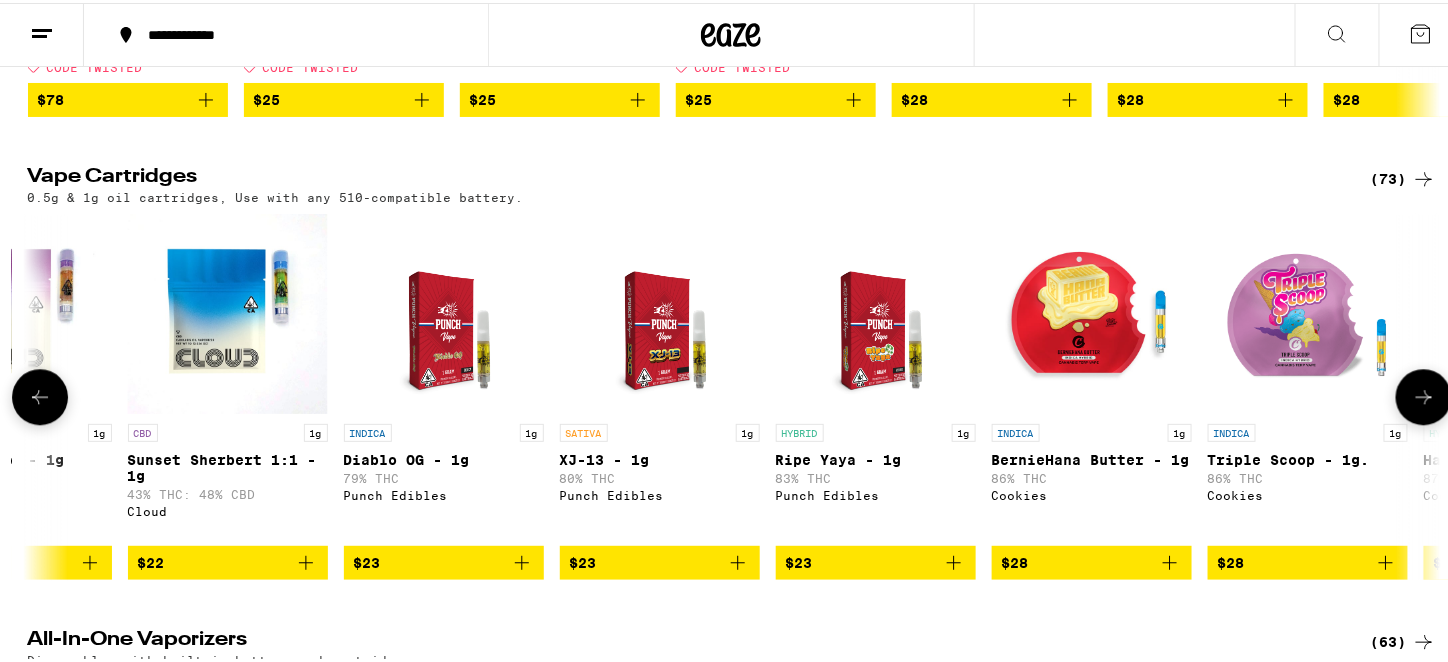 click 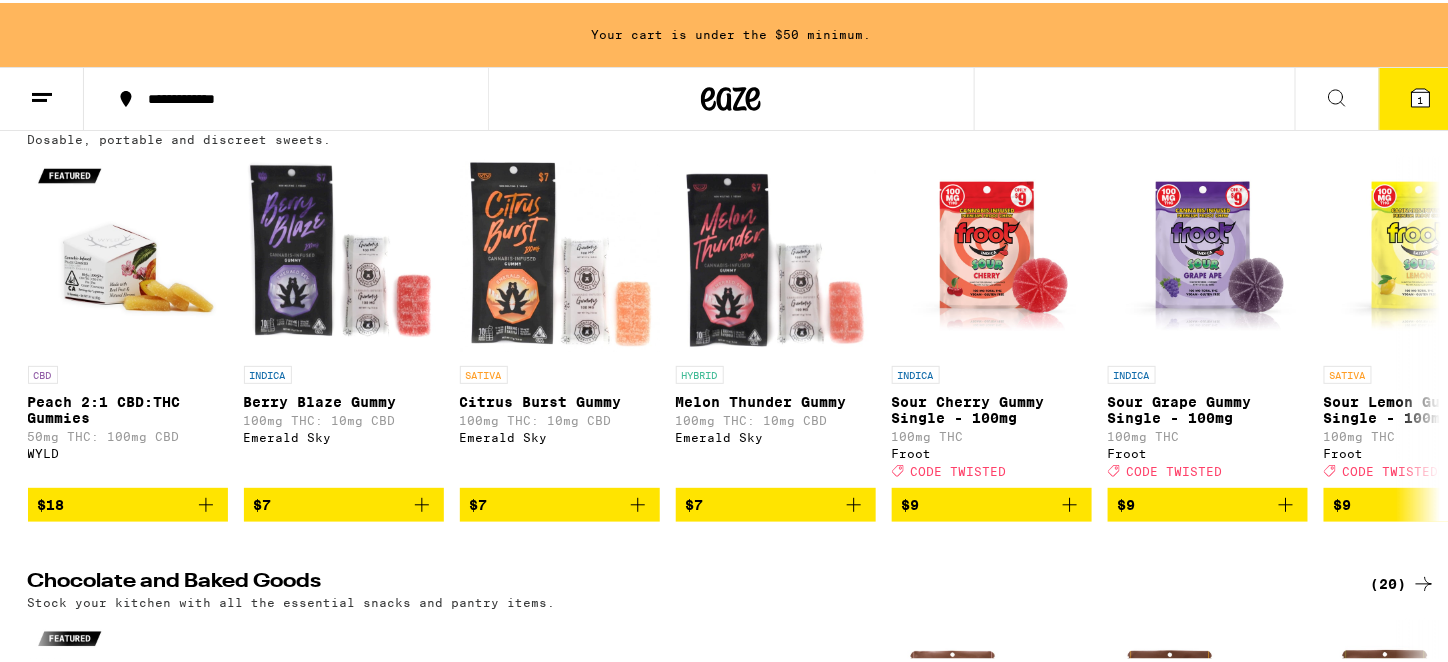 scroll, scrollTop: 4864, scrollLeft: 0, axis: vertical 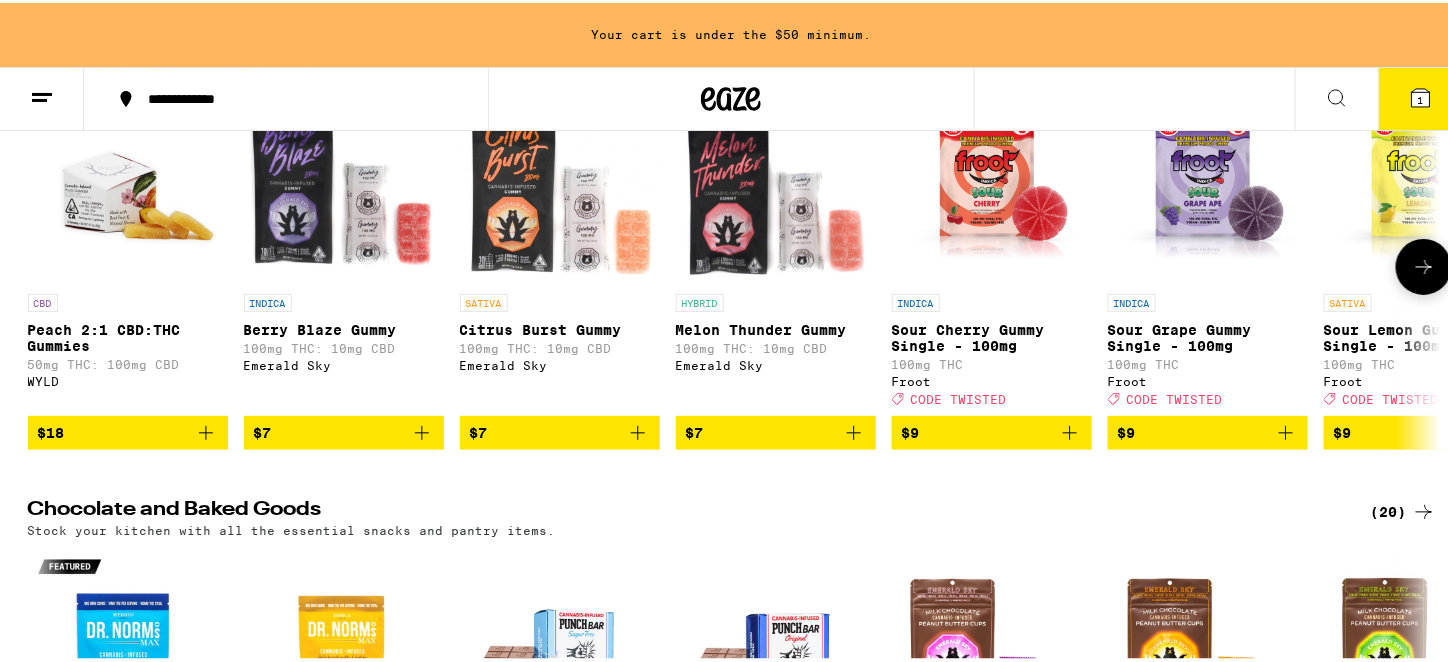 click 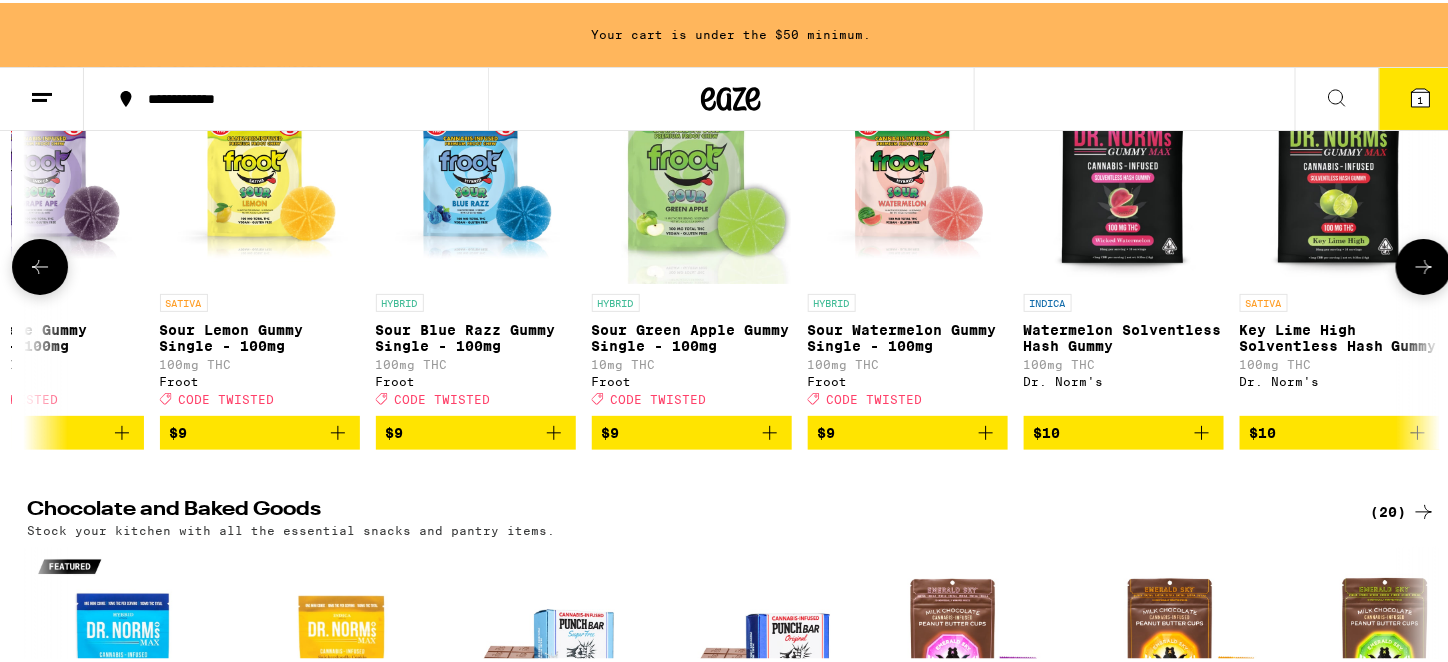scroll, scrollTop: 0, scrollLeft: 1190, axis: horizontal 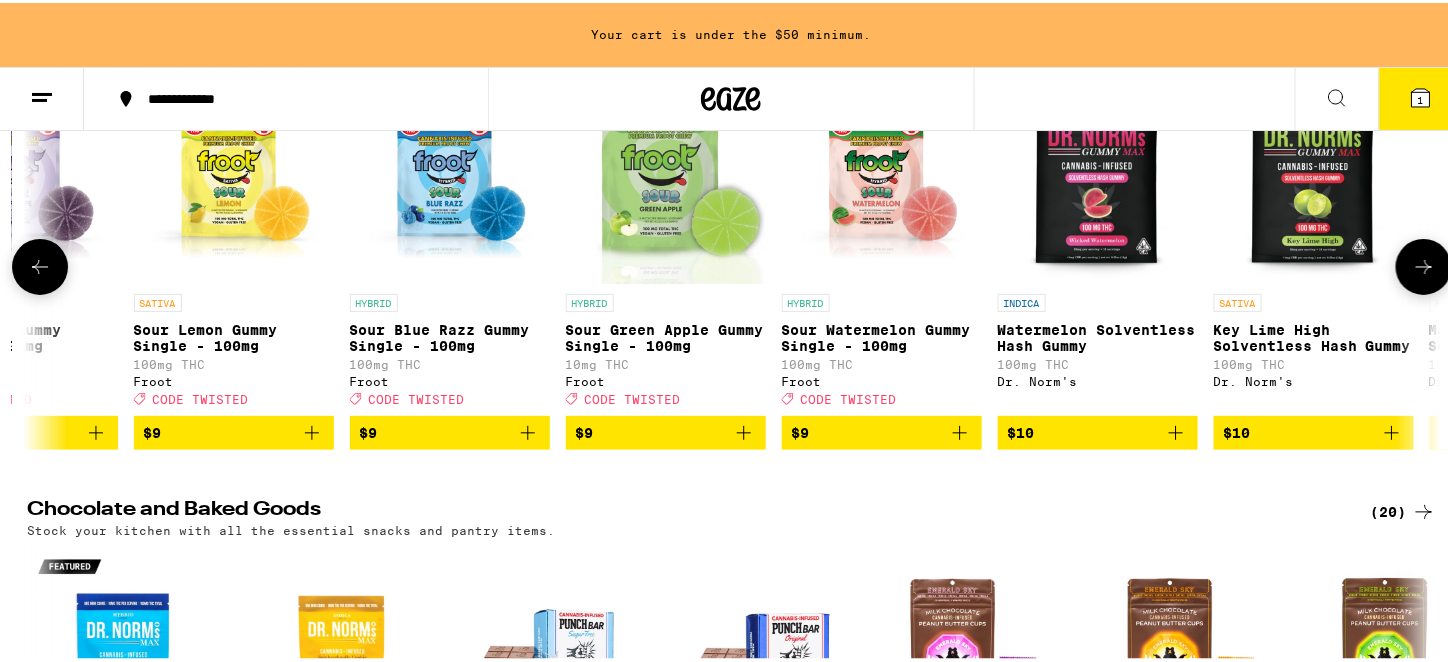 click 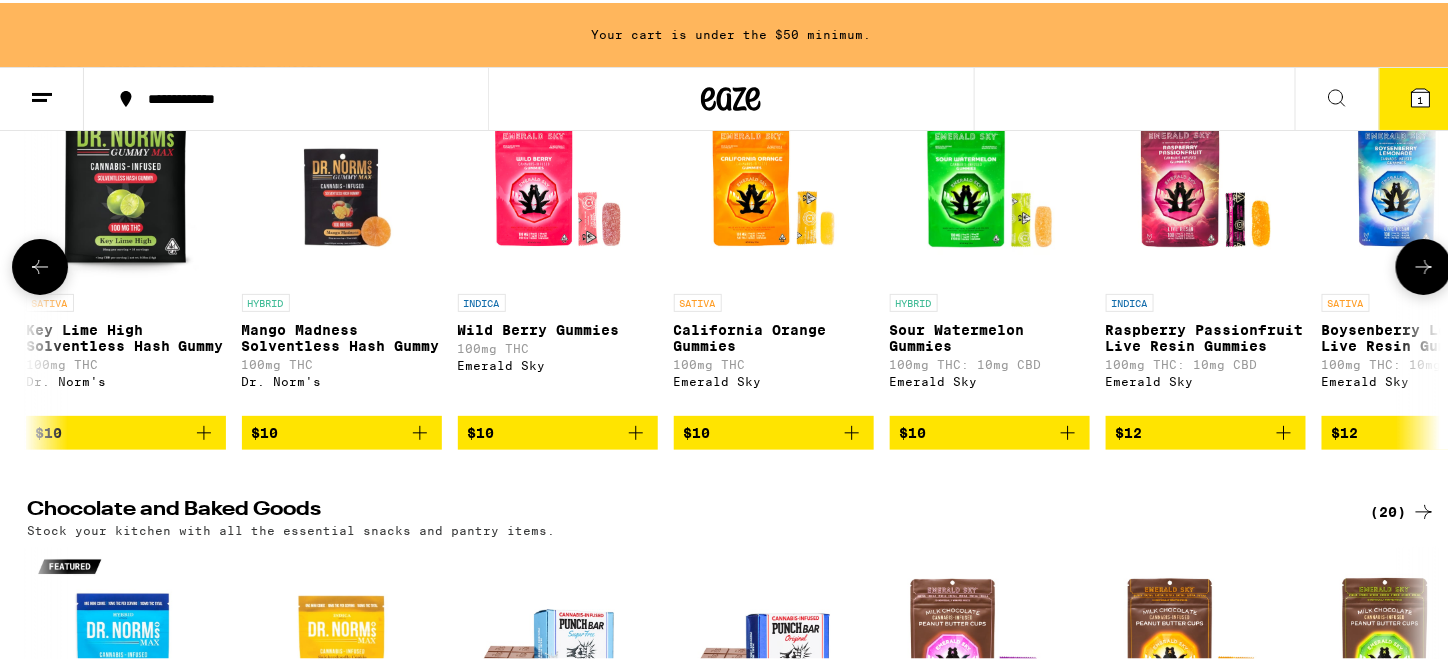 scroll, scrollTop: 0, scrollLeft: 2380, axis: horizontal 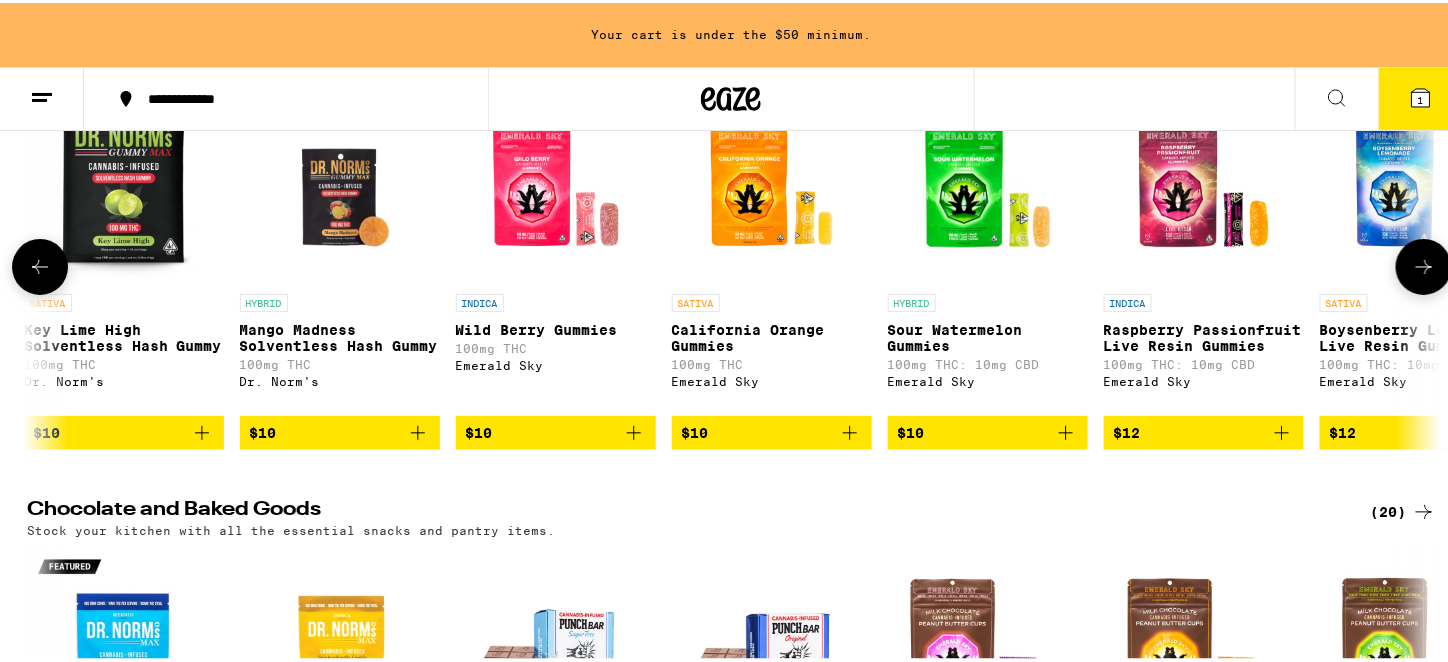 click 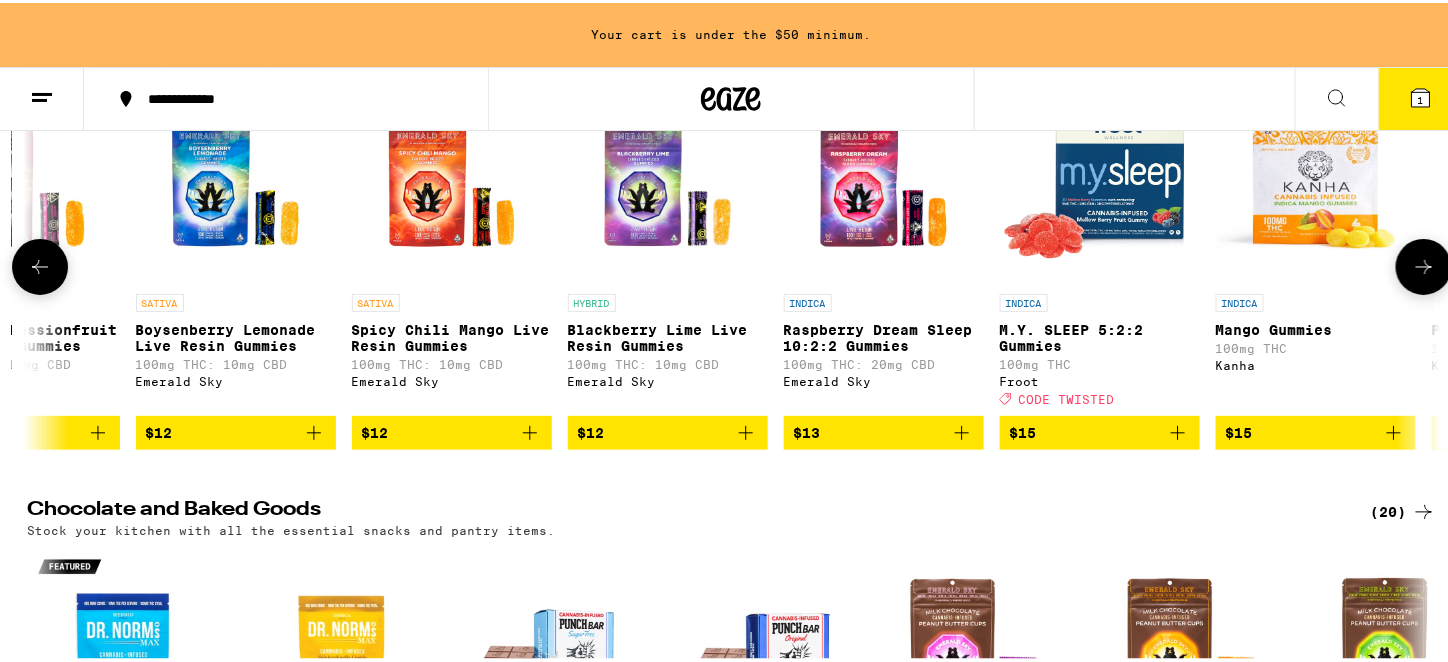scroll, scrollTop: 0, scrollLeft: 3570, axis: horizontal 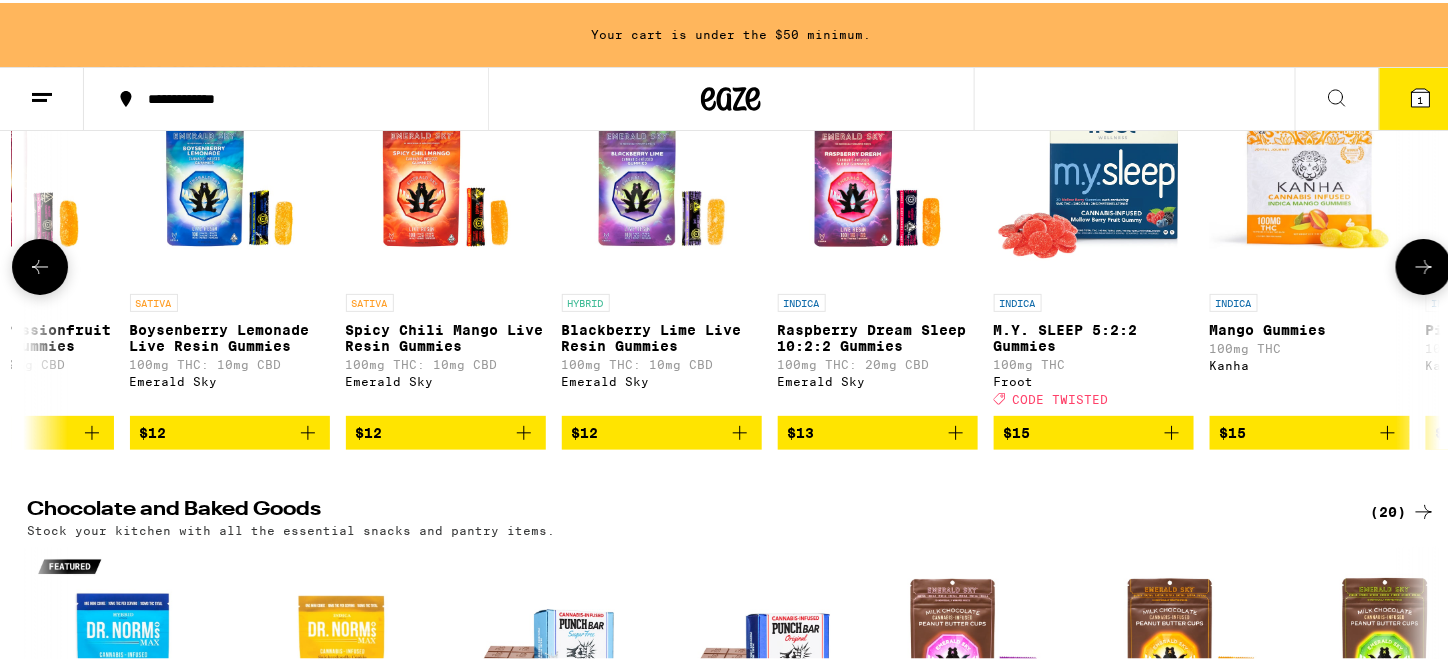 click 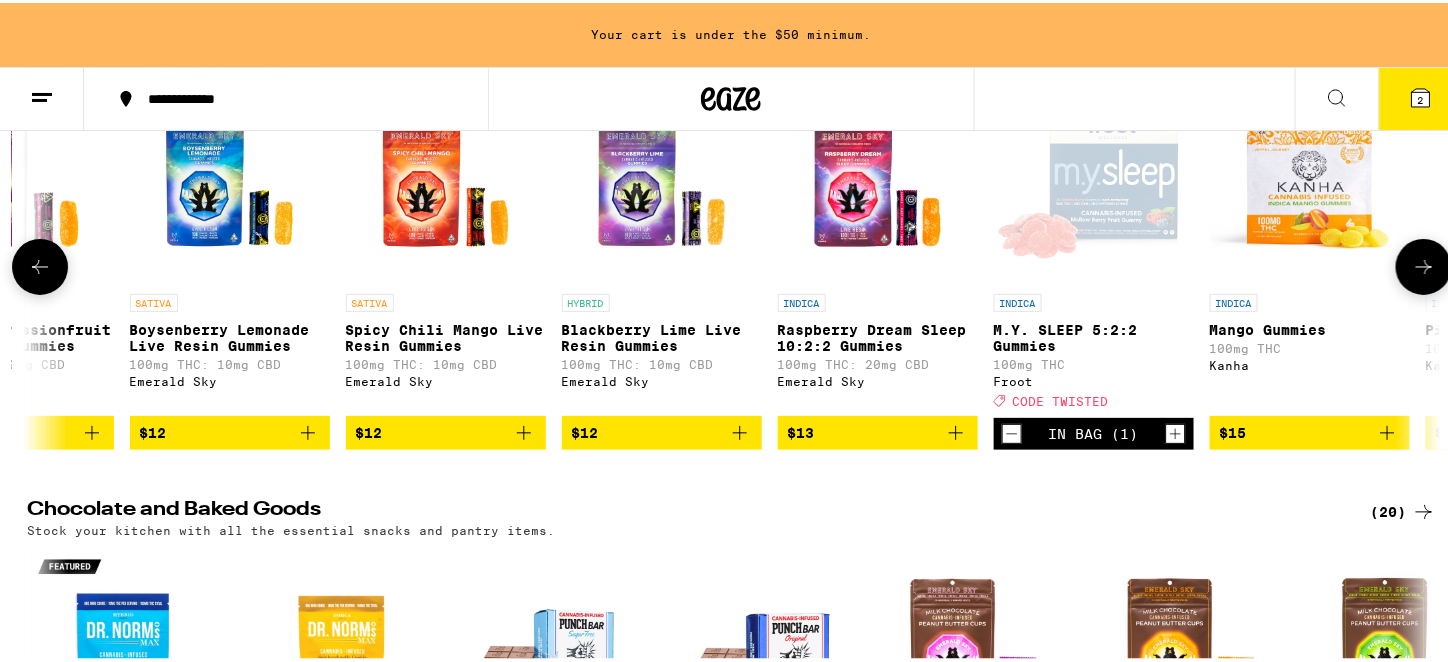 click 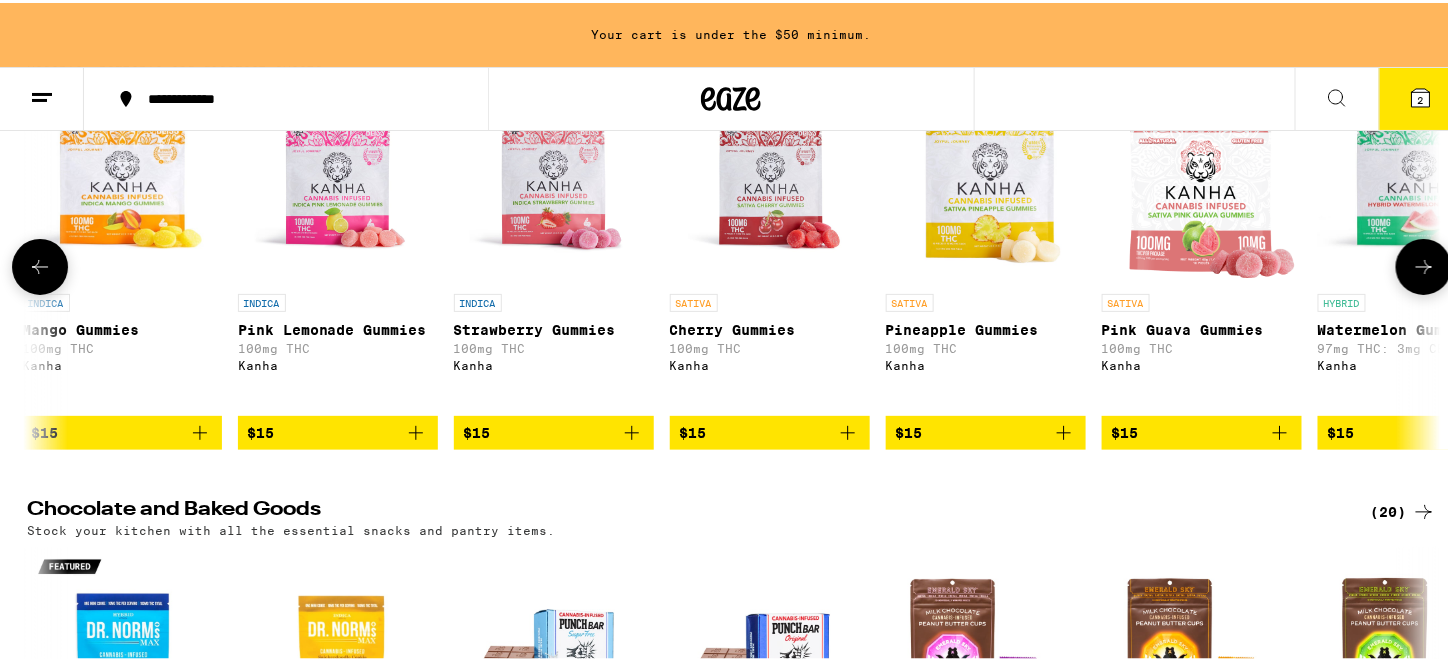 scroll, scrollTop: 0, scrollLeft: 4761, axis: horizontal 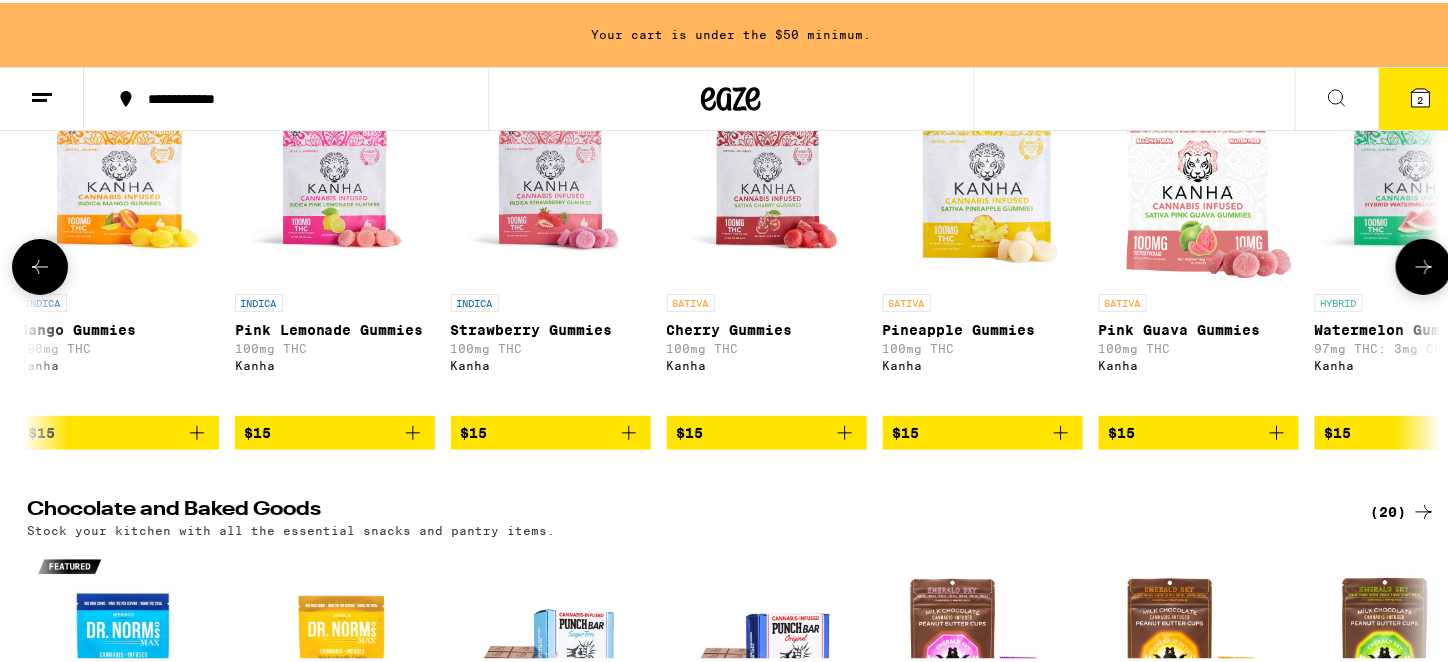 click 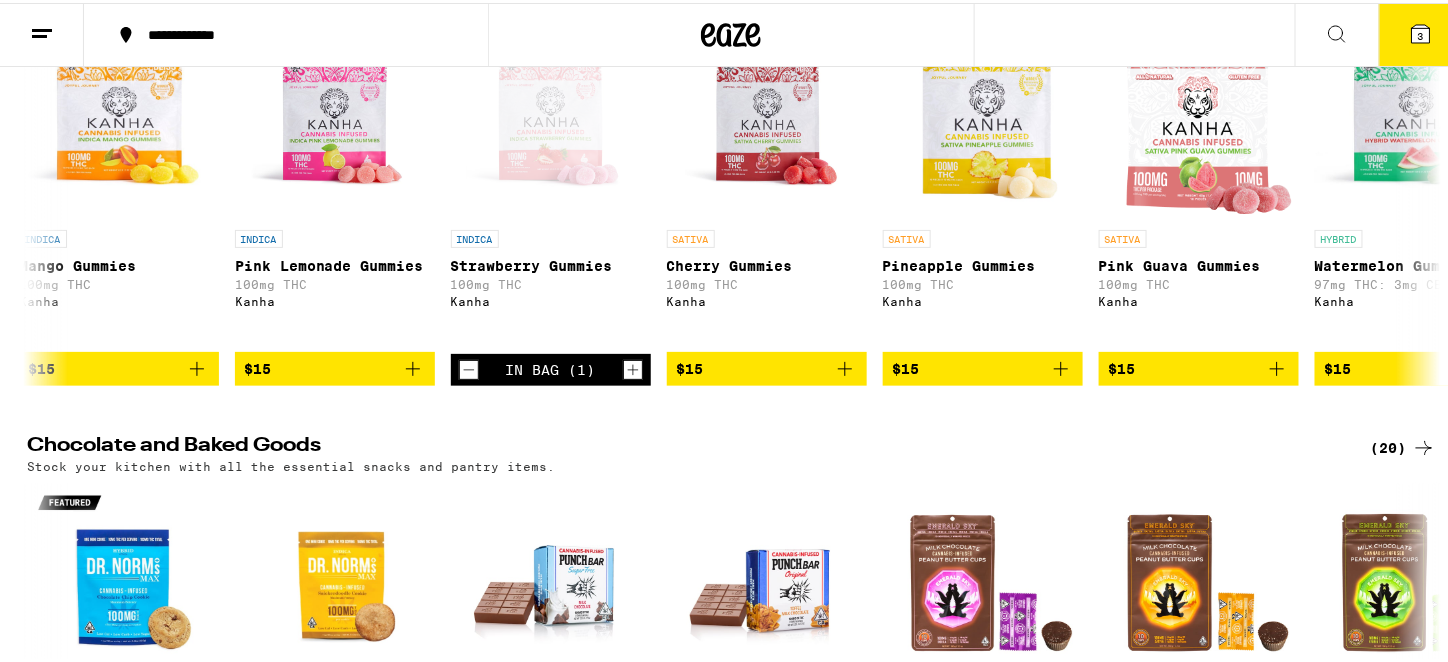 scroll, scrollTop: 4800, scrollLeft: 0, axis: vertical 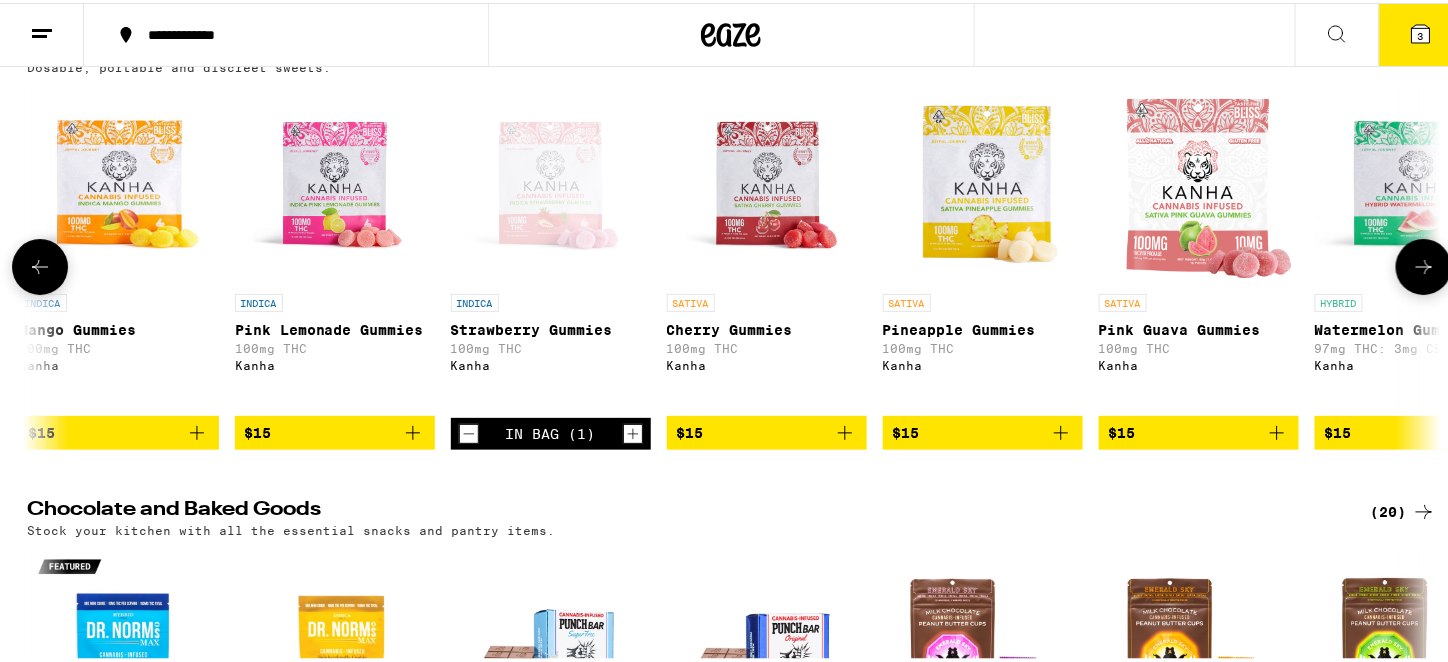 click 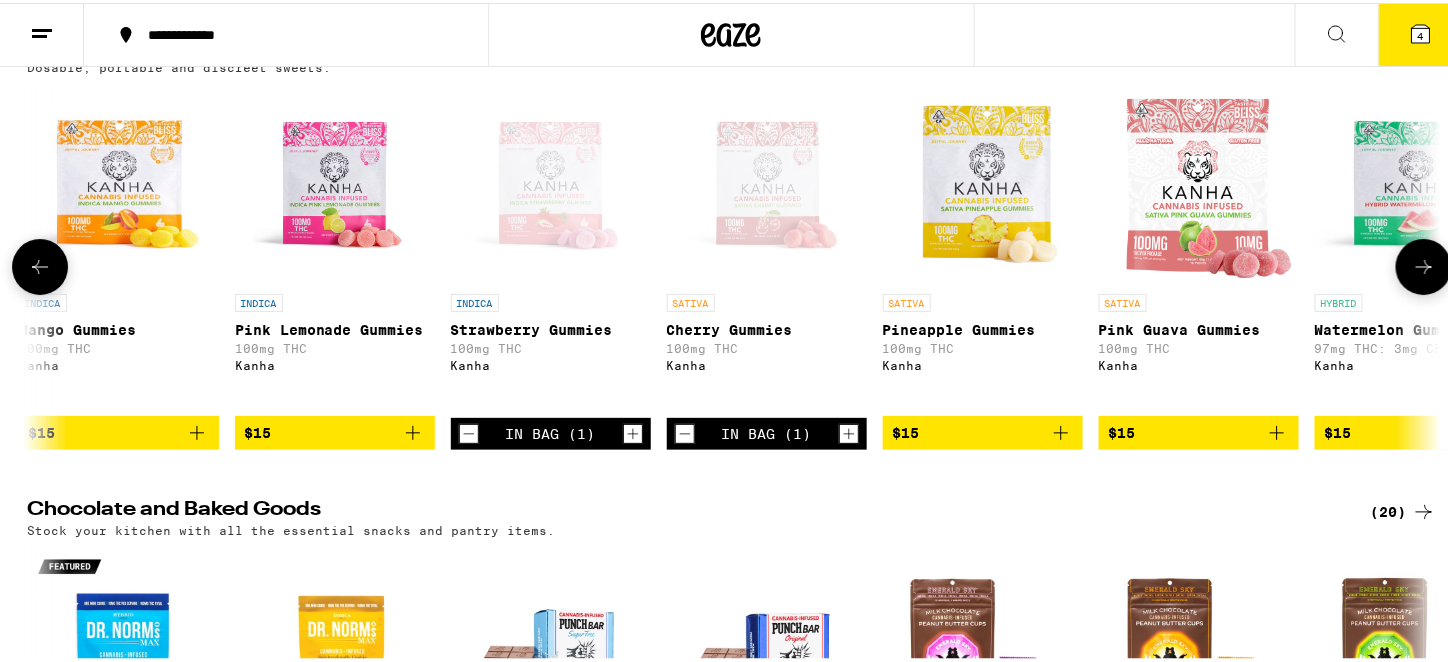 click 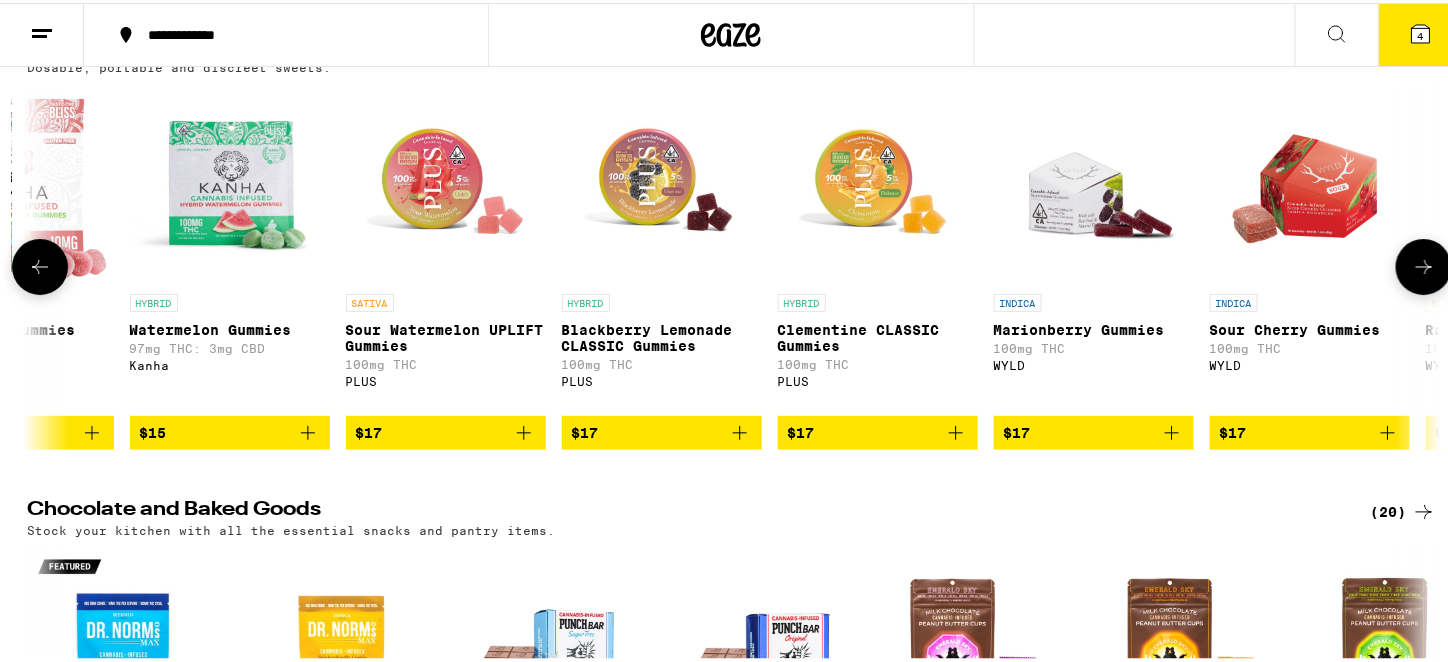 scroll, scrollTop: 0, scrollLeft: 5951, axis: horizontal 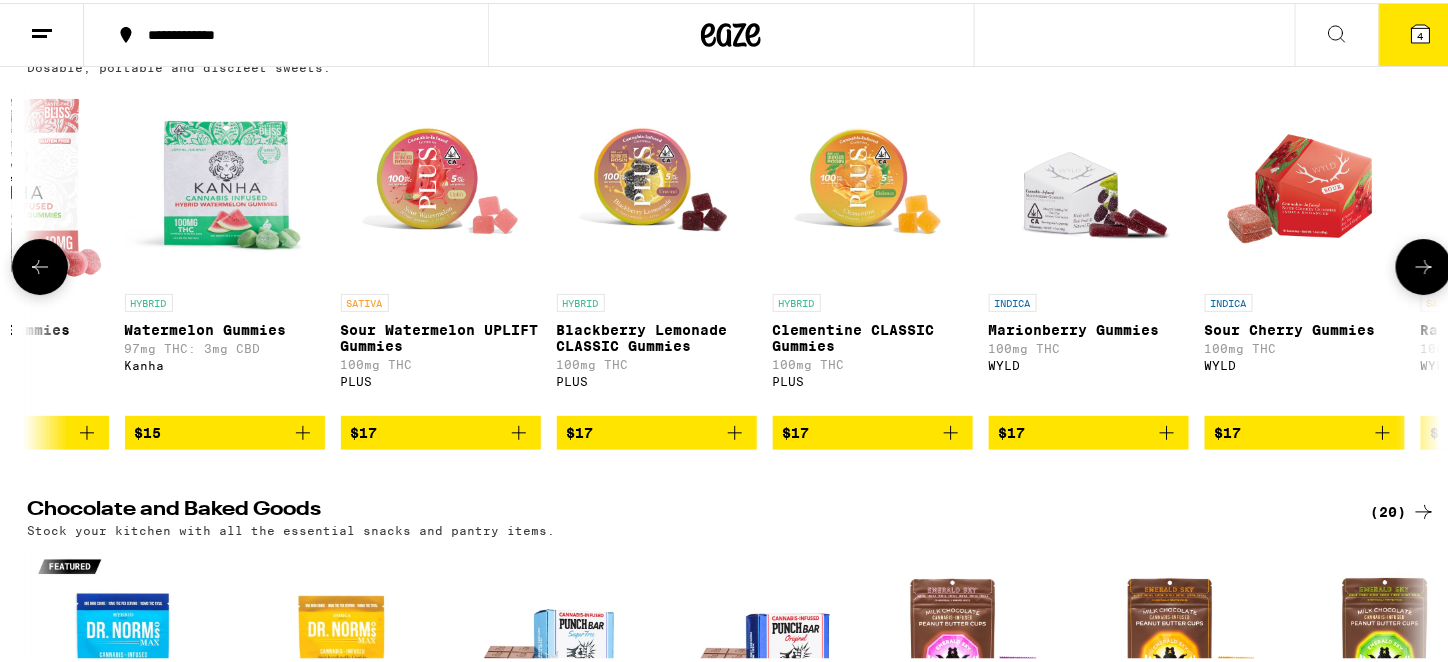 click 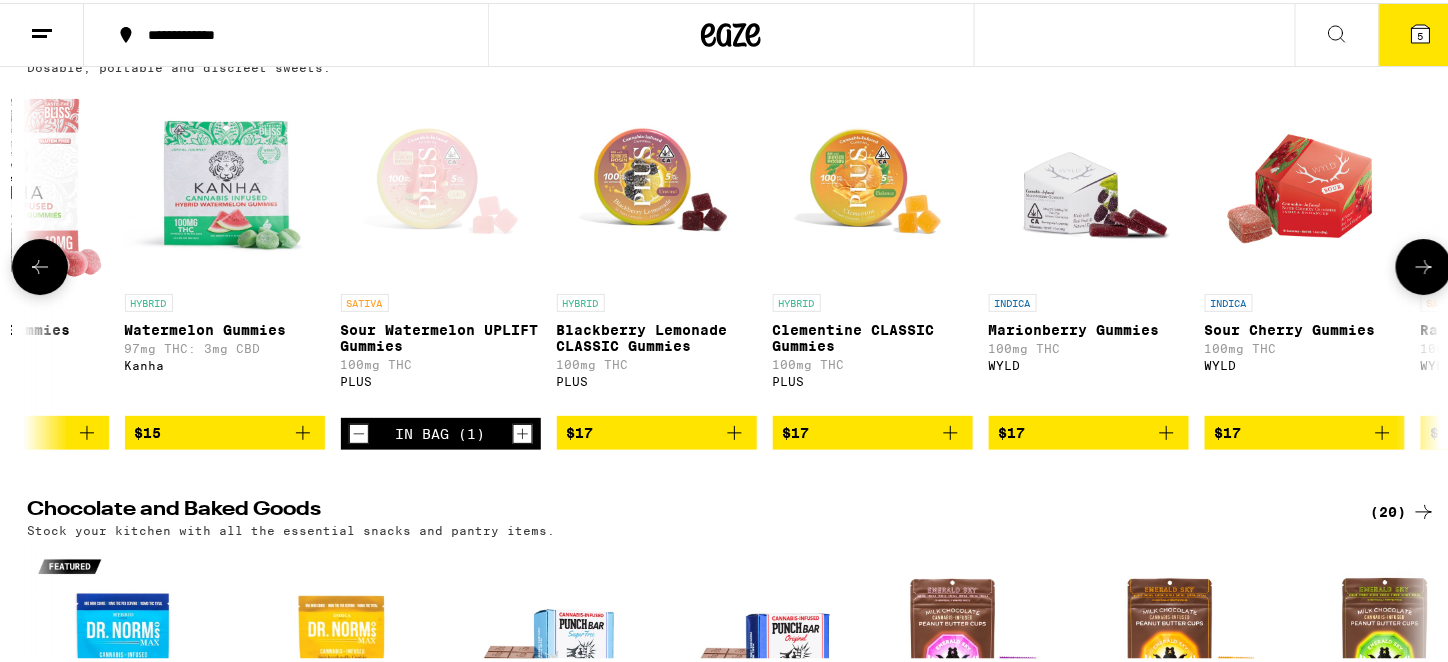 click 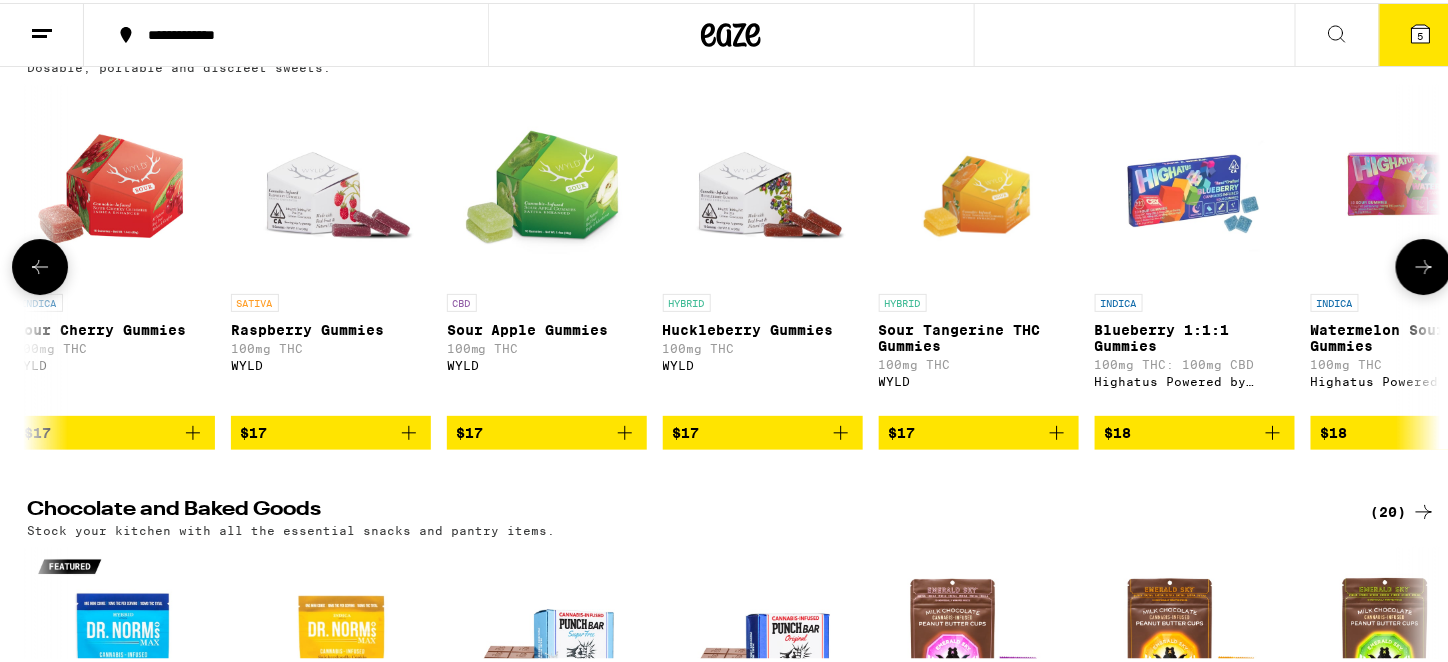 scroll, scrollTop: 0, scrollLeft: 7141, axis: horizontal 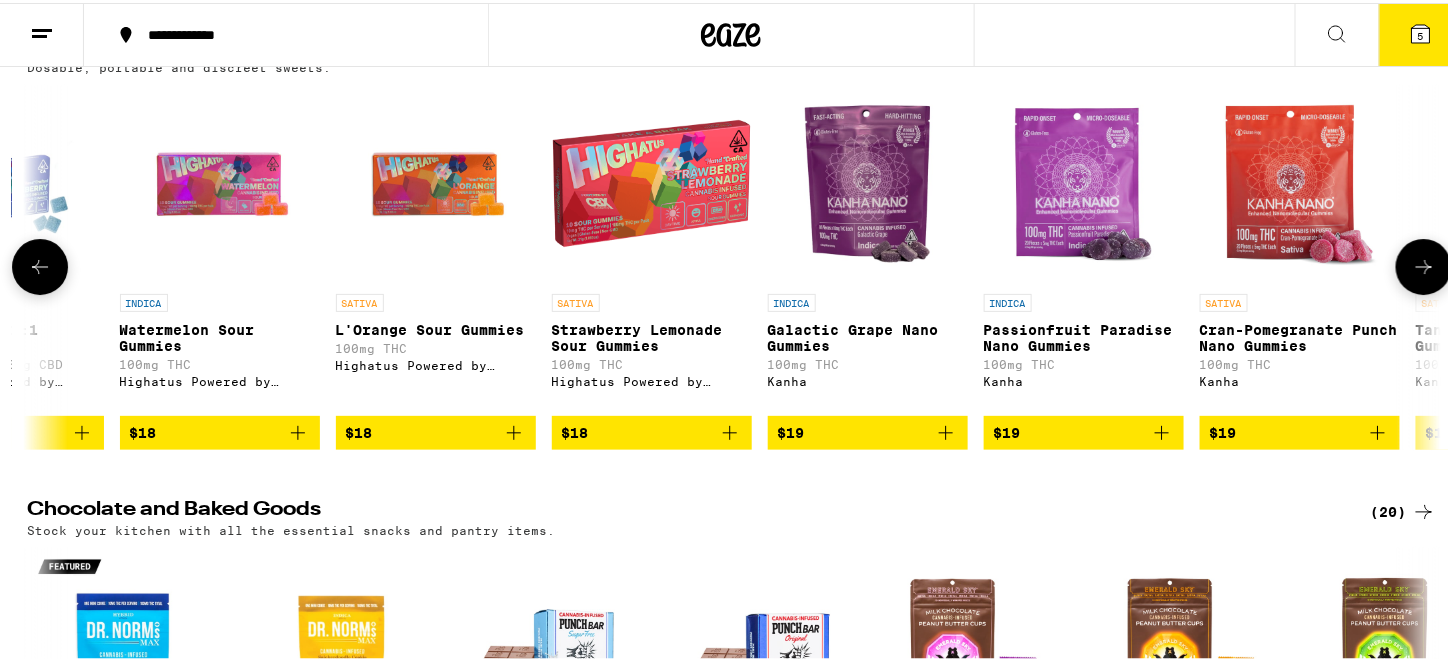 click 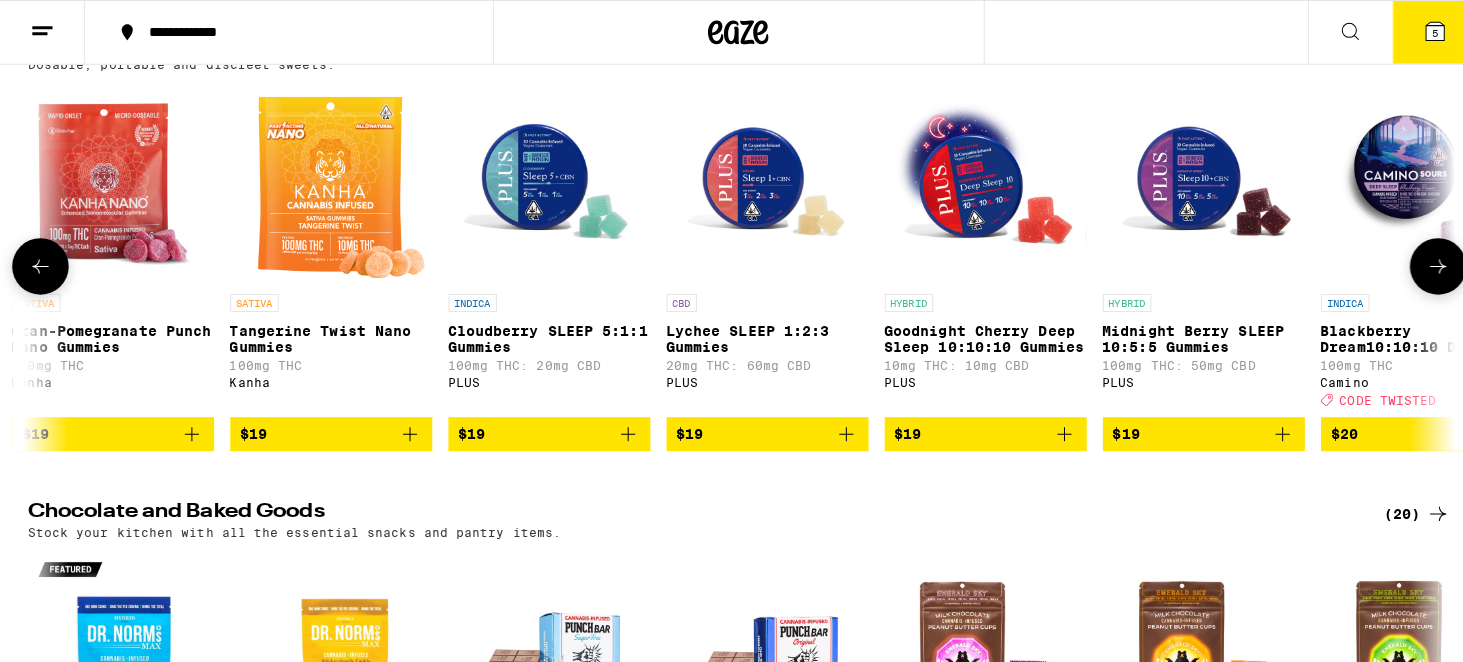 scroll, scrollTop: 0, scrollLeft: 9522, axis: horizontal 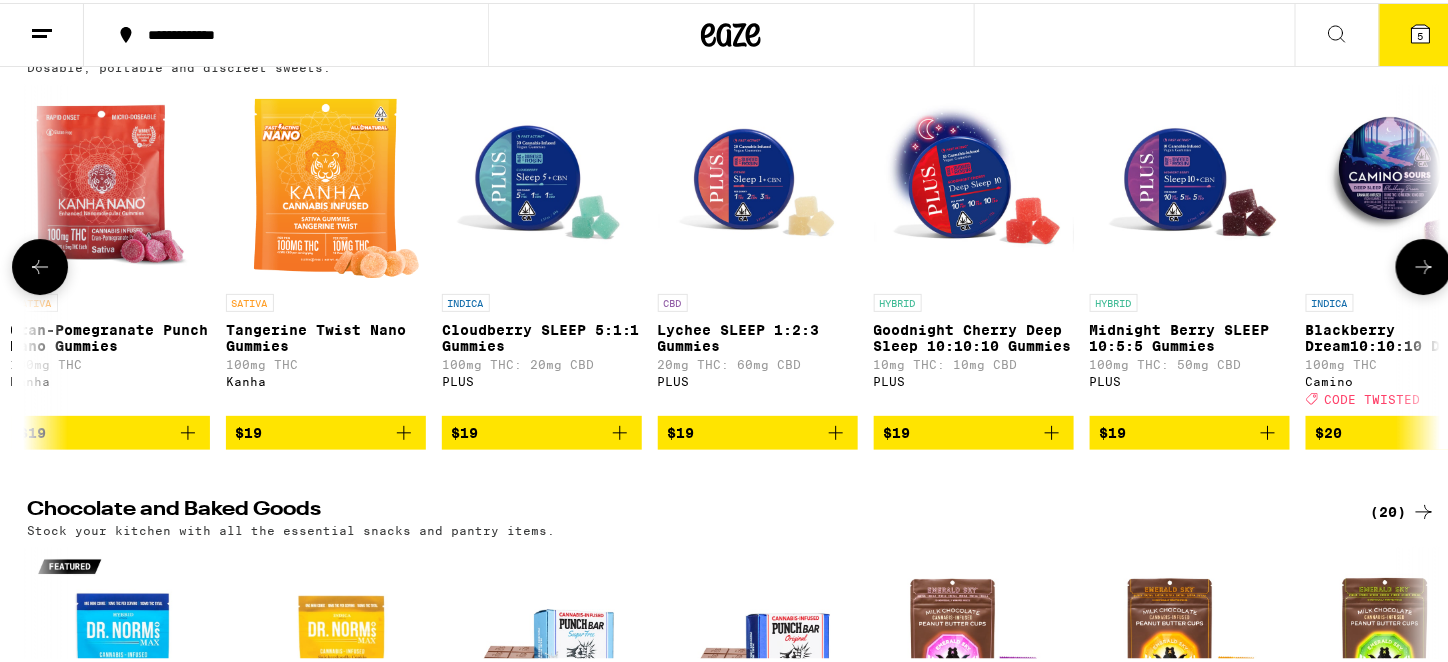 click 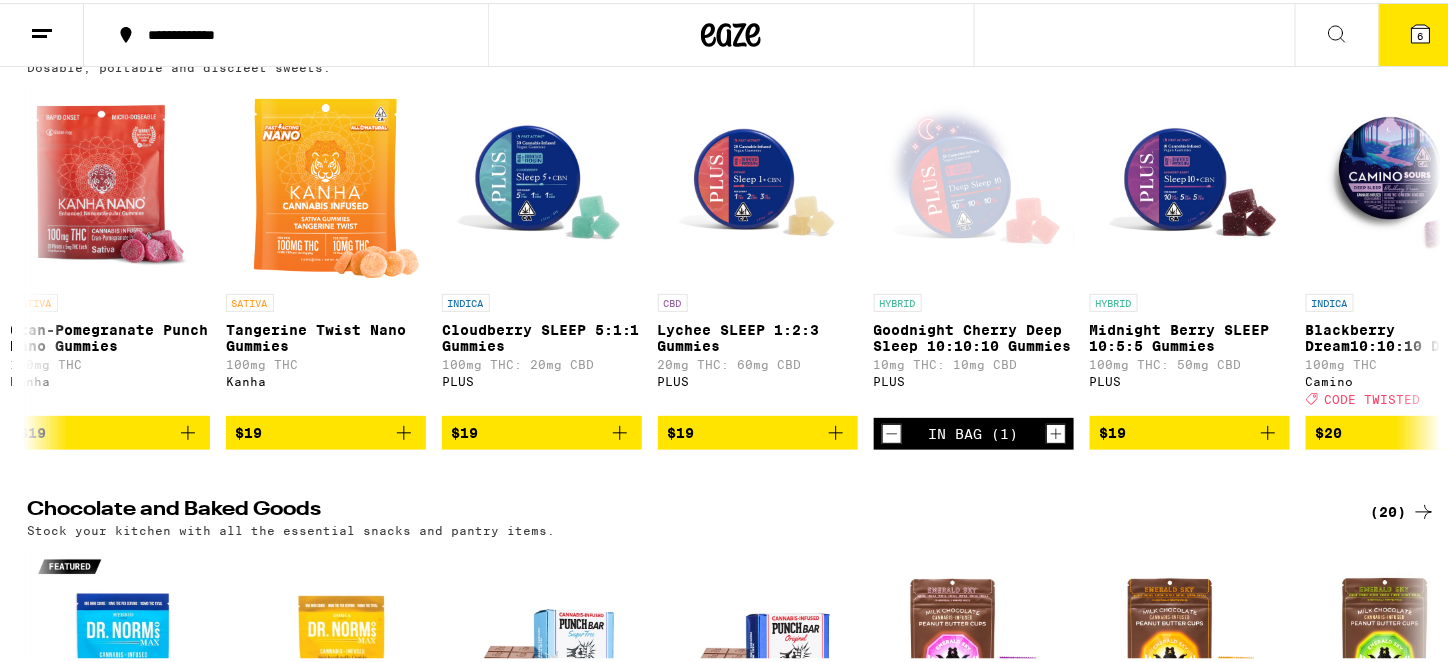 click on "6" at bounding box center [1421, 33] 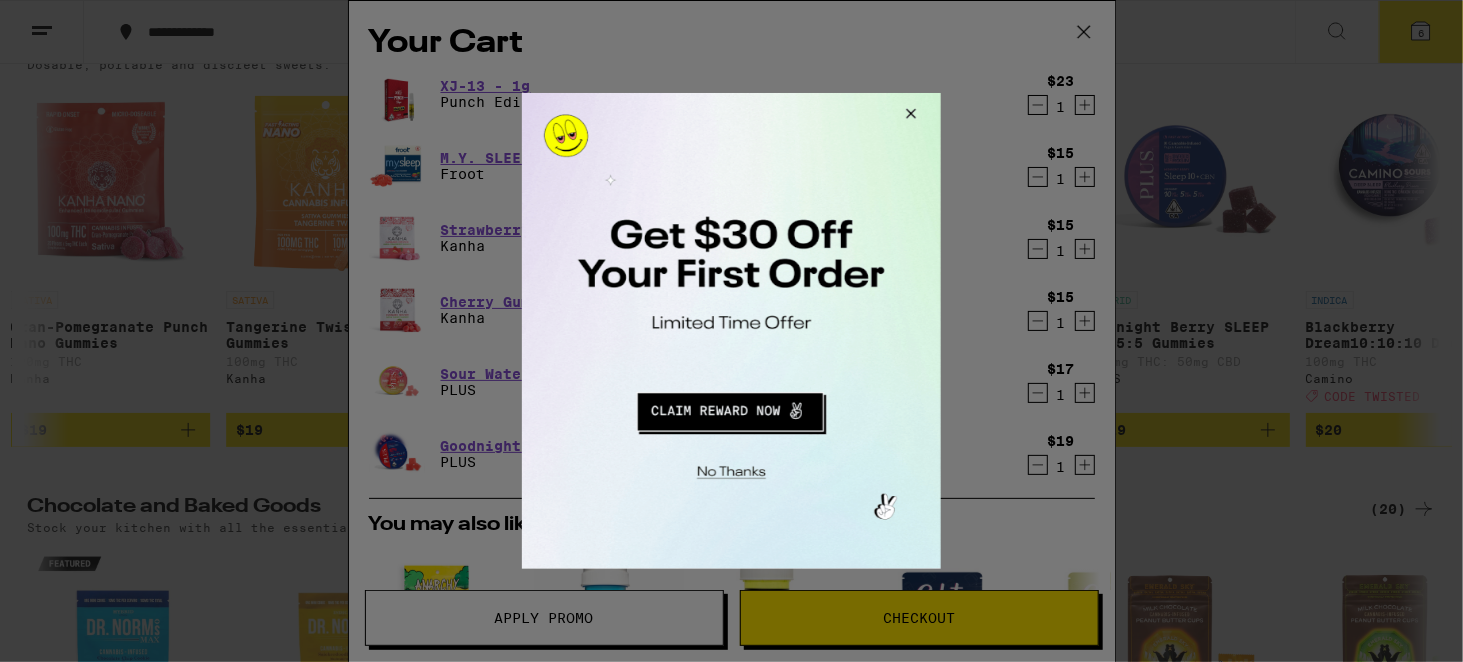 click at bounding box center (729, 408) 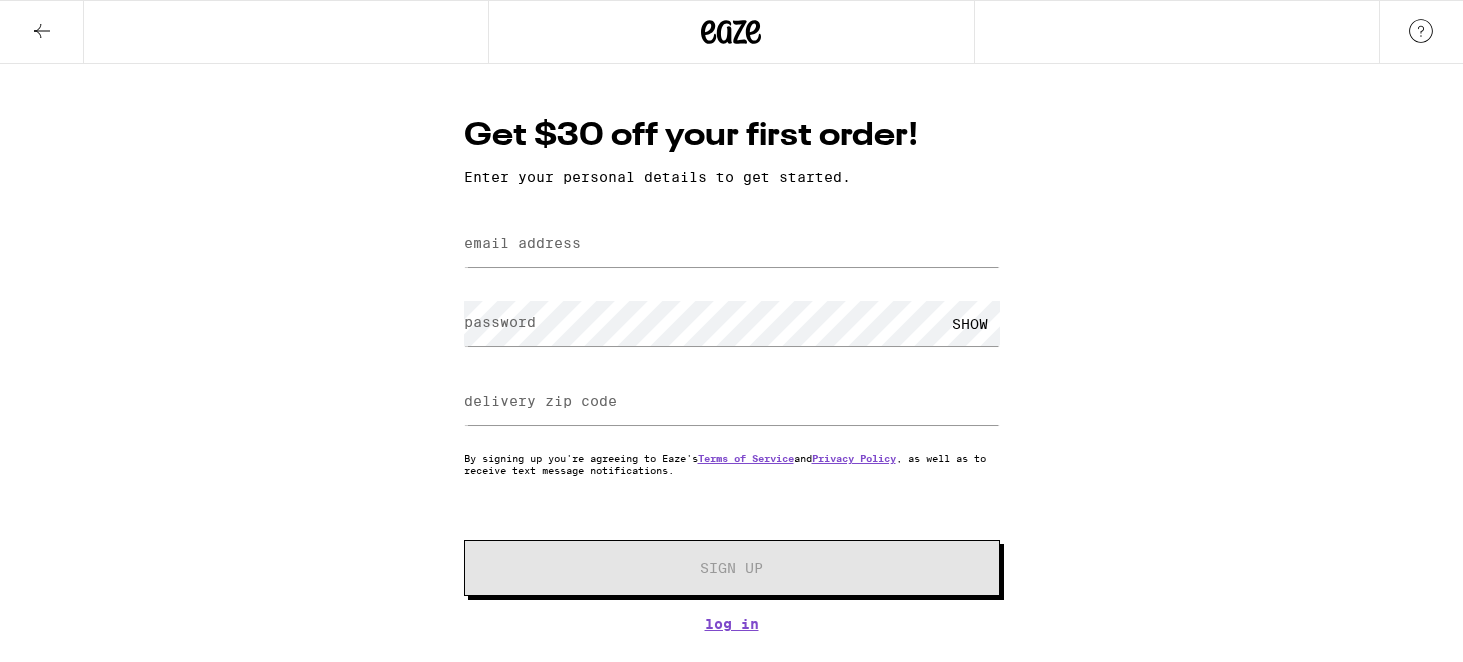 scroll, scrollTop: 0, scrollLeft: 0, axis: both 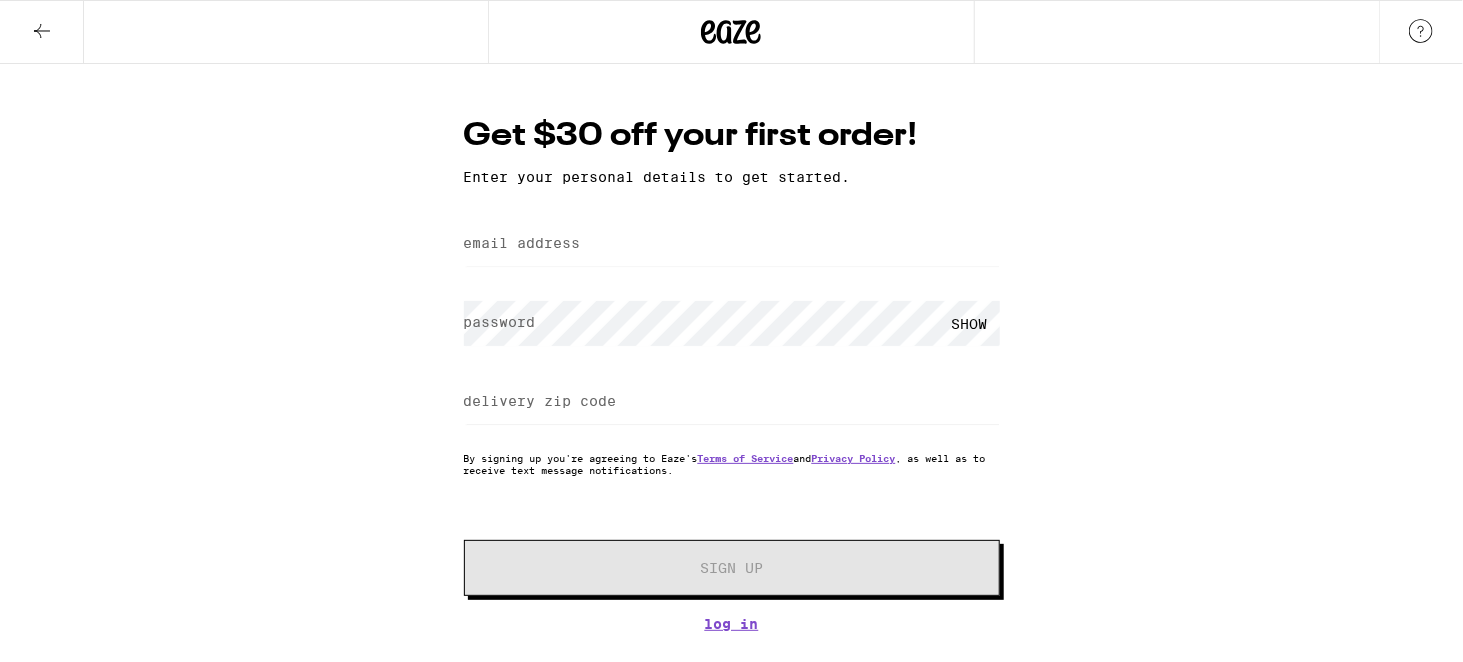 click on "email address" at bounding box center (522, 243) 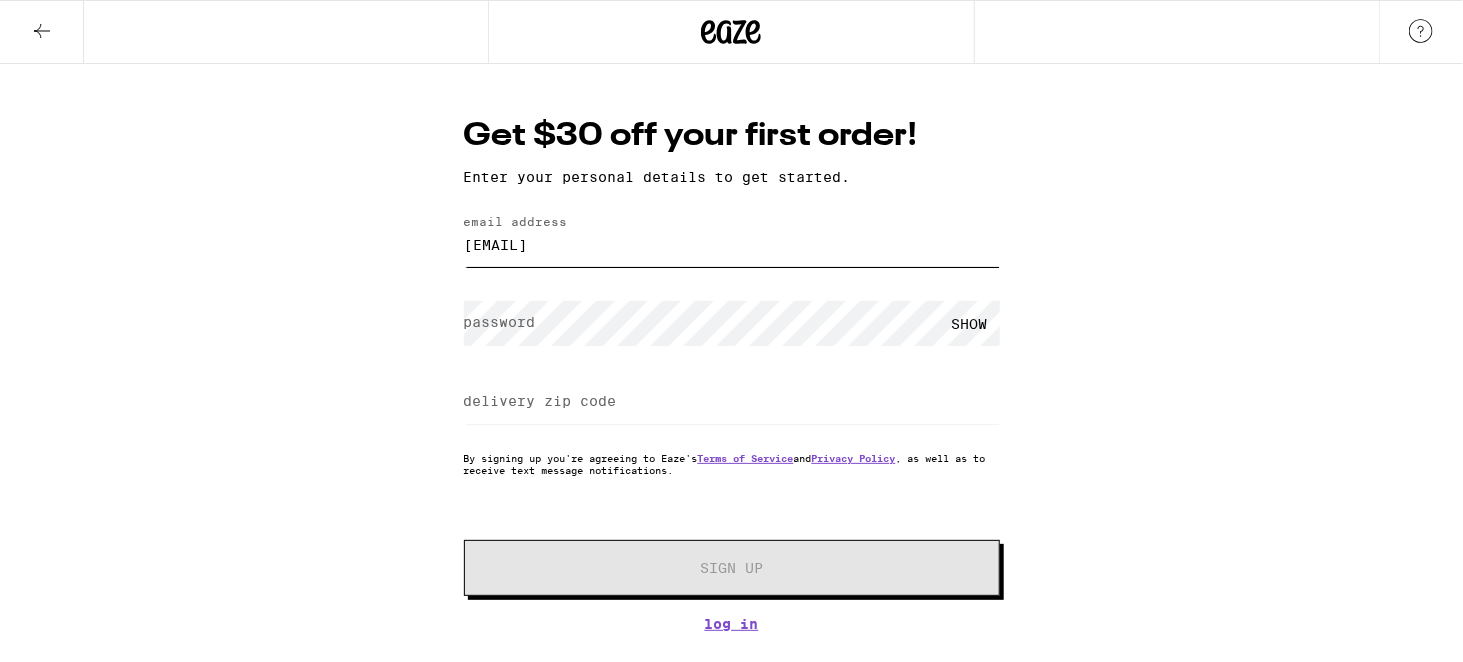 type on "[EMAIL]" 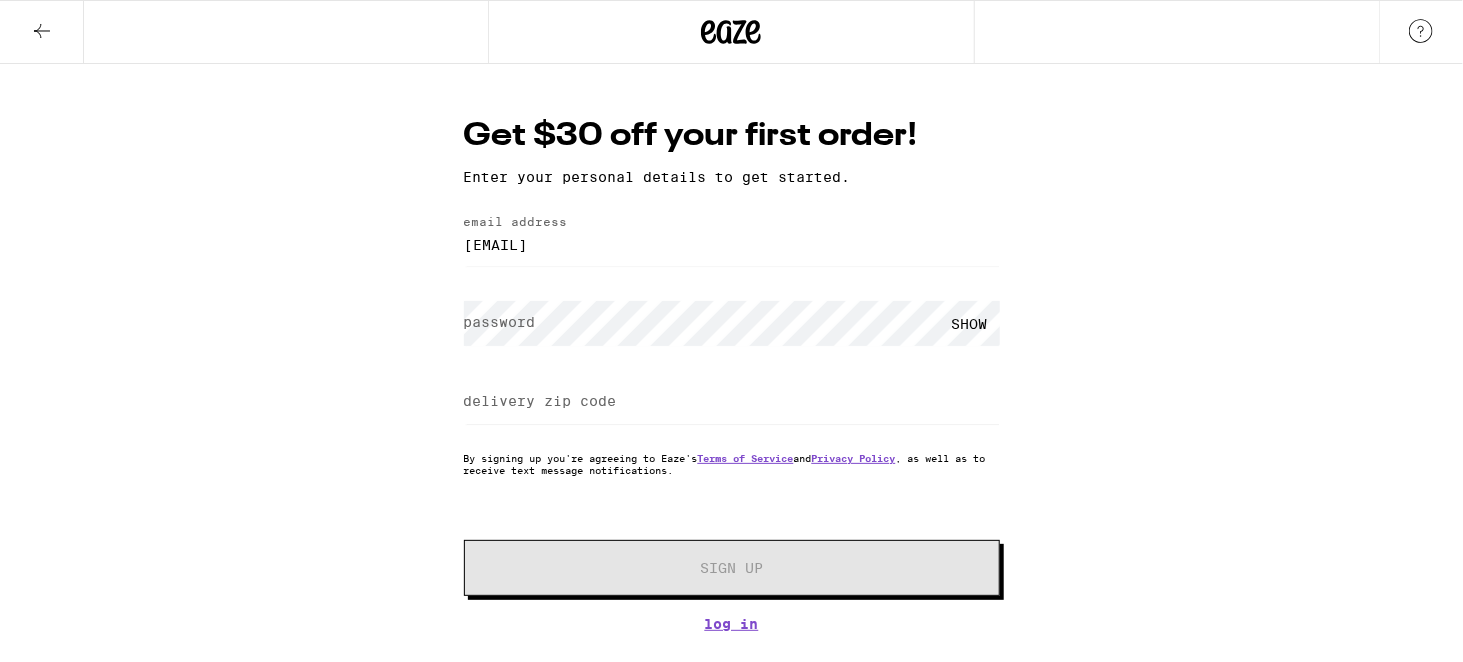 click on "SHOW" at bounding box center [970, 323] 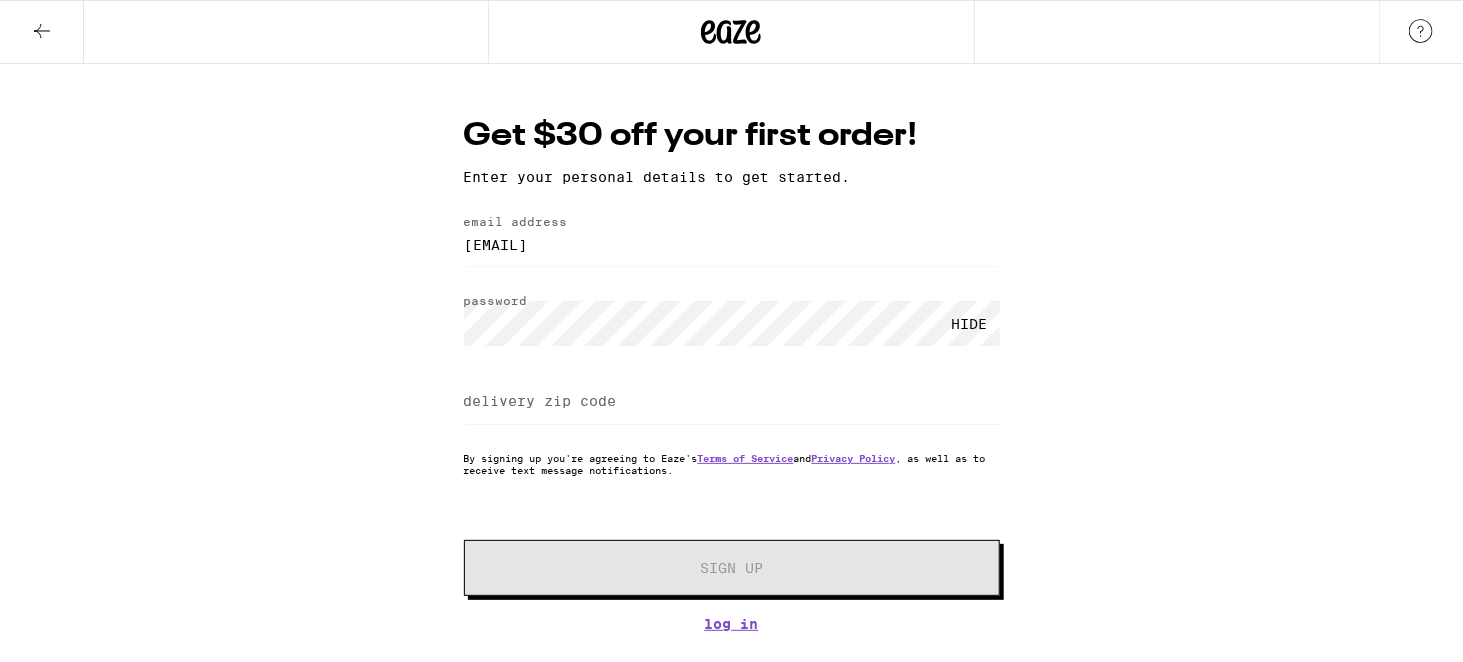 click on "delivery zip code" at bounding box center (540, 401) 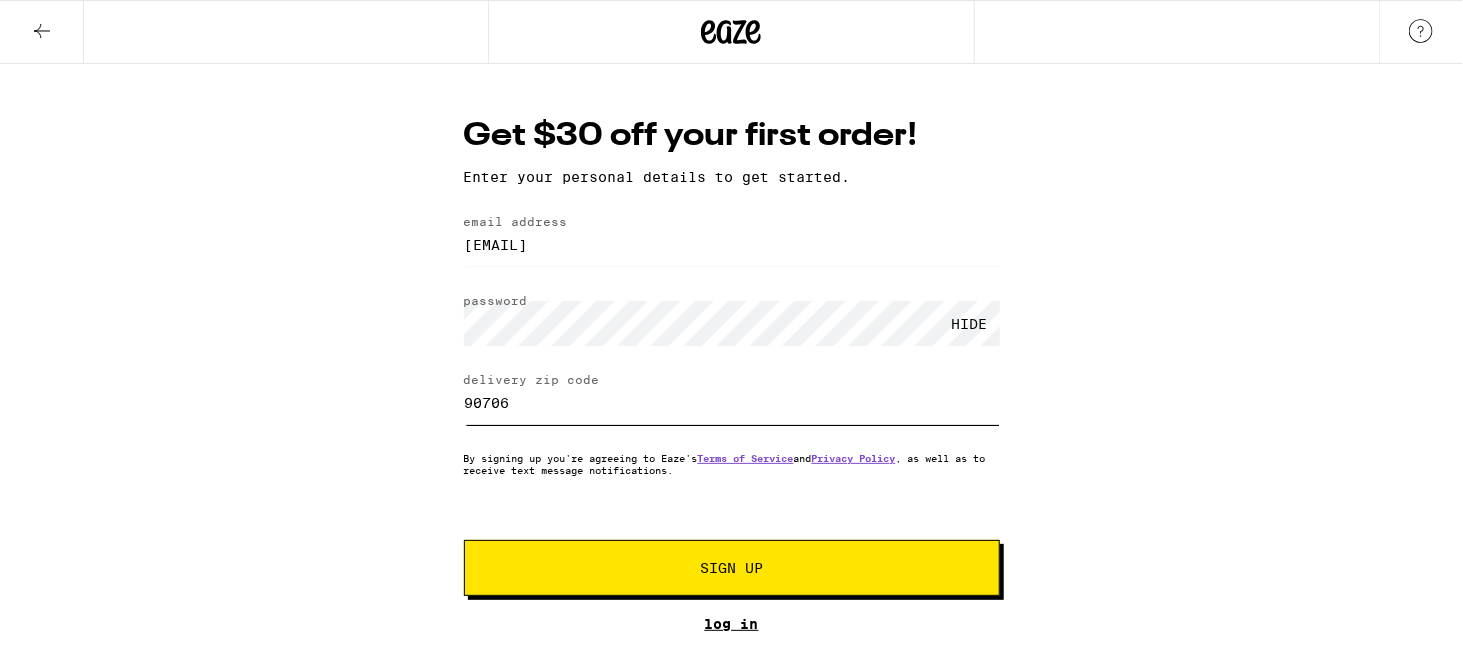 type on "90706" 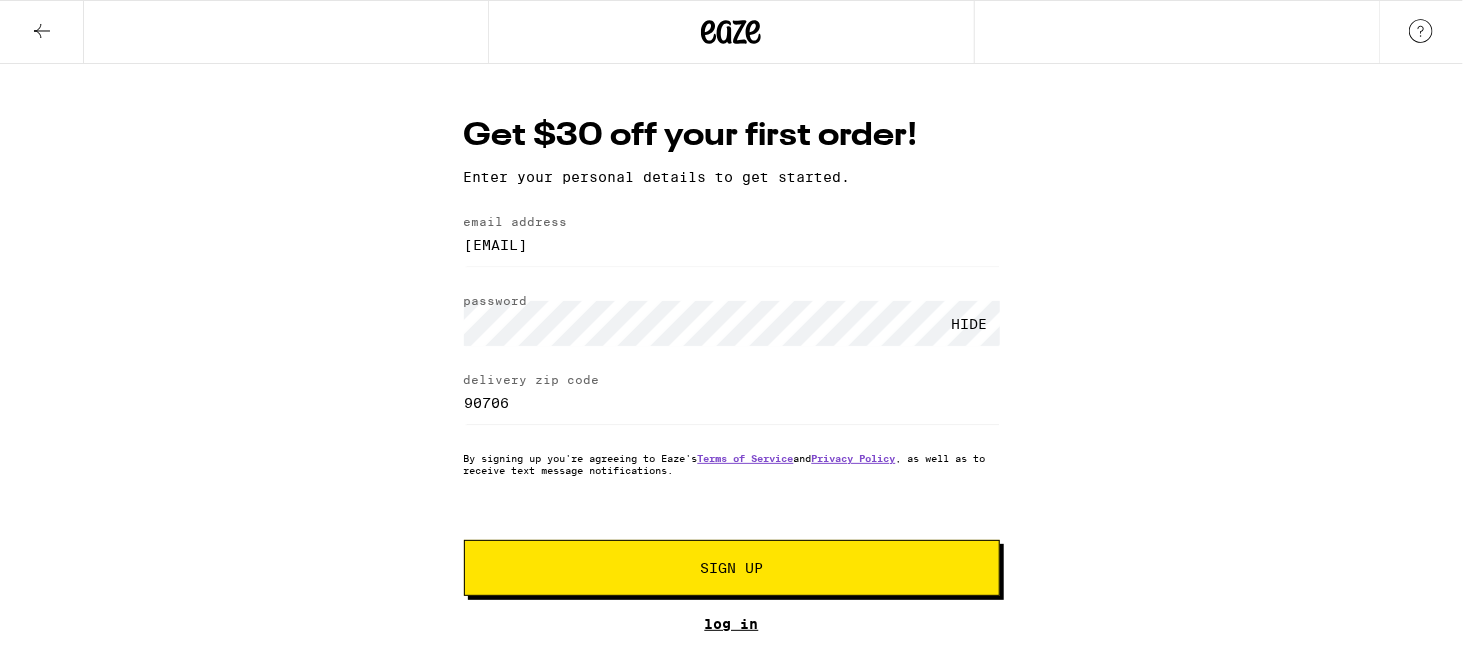 click on "Log In" at bounding box center (732, 624) 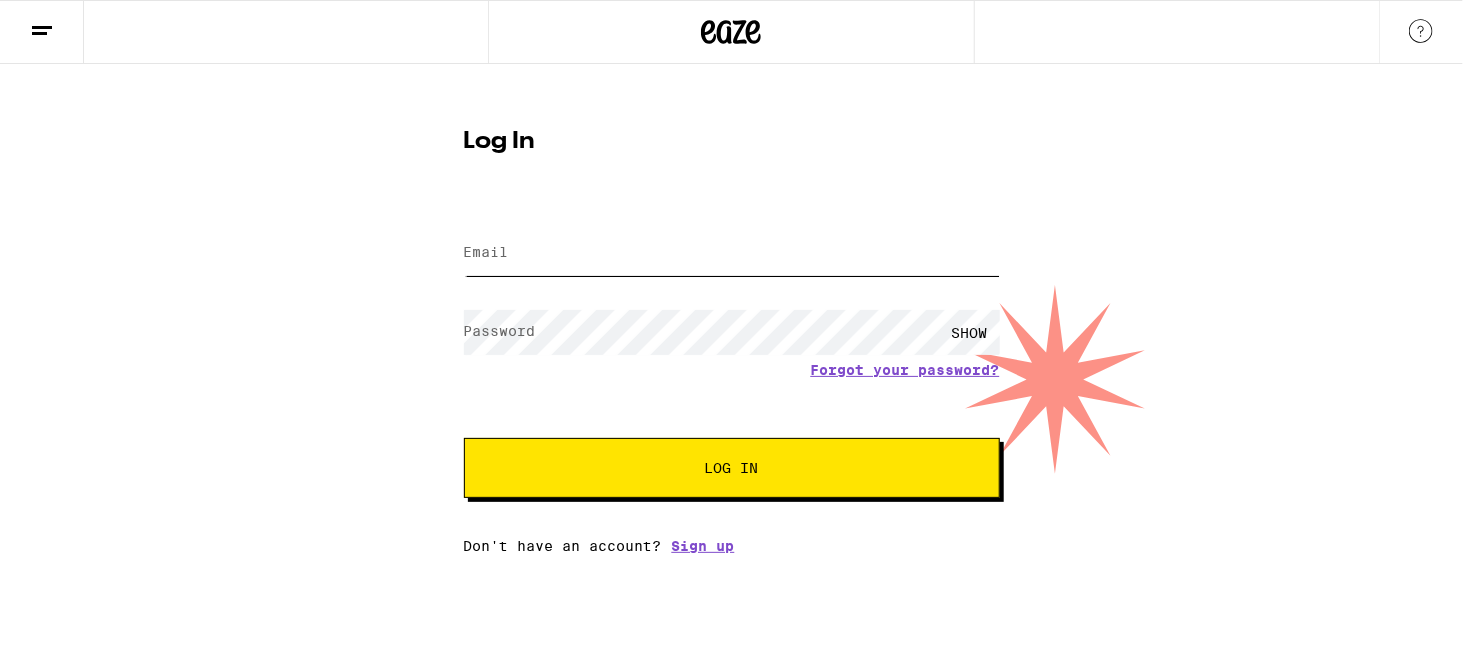 type on "slamar1492@yahoo.com" 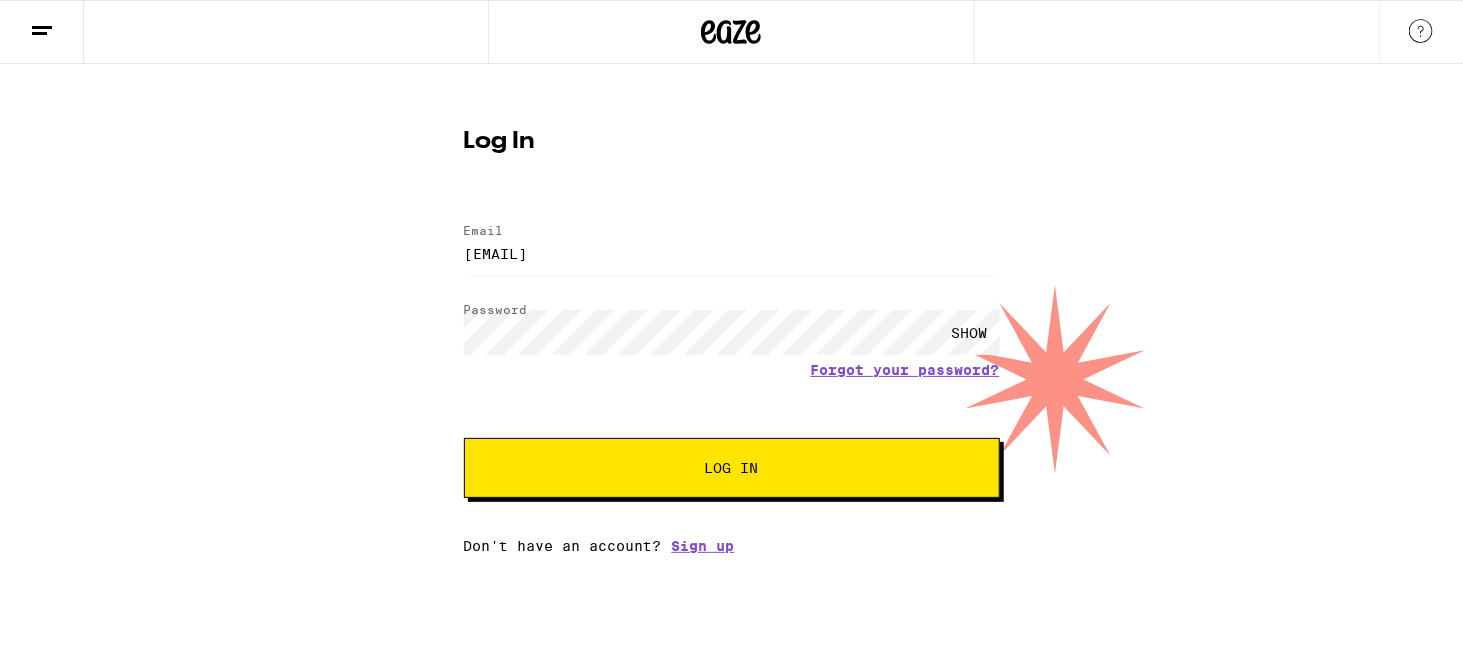 click on "Log In" at bounding box center (732, 468) 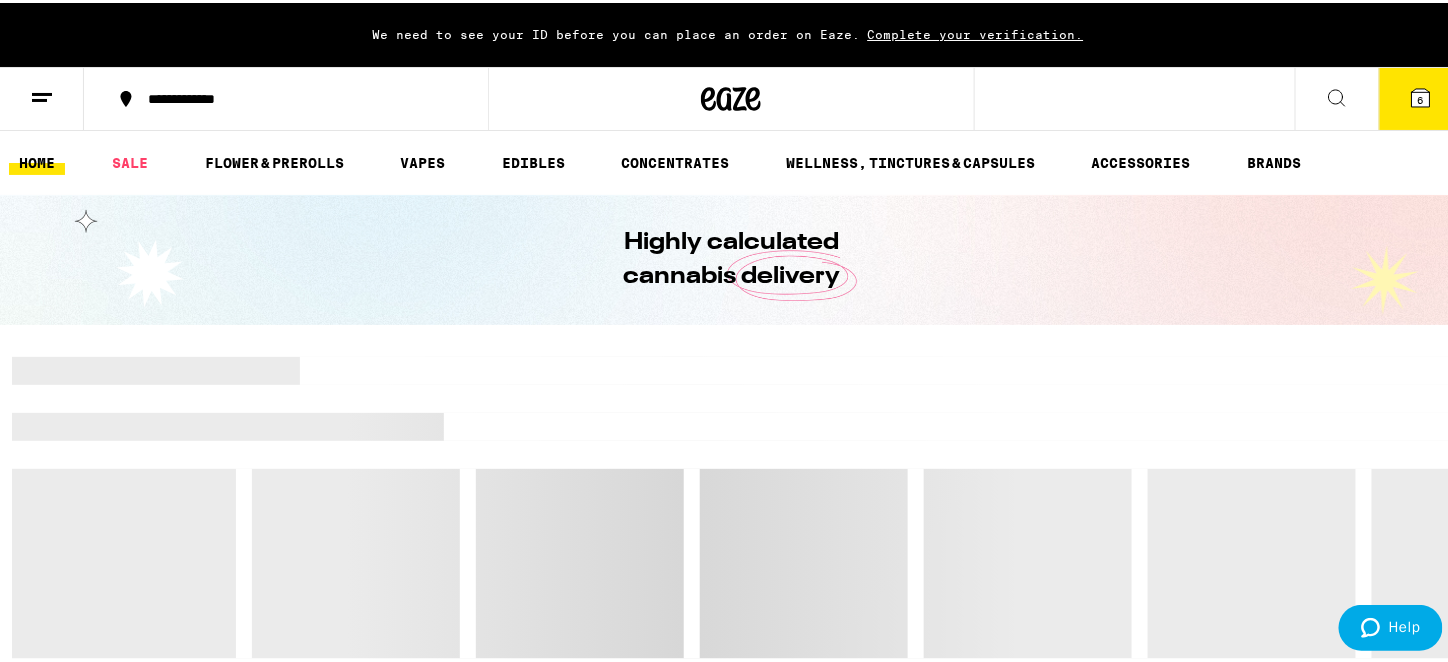 scroll, scrollTop: 0, scrollLeft: 0, axis: both 